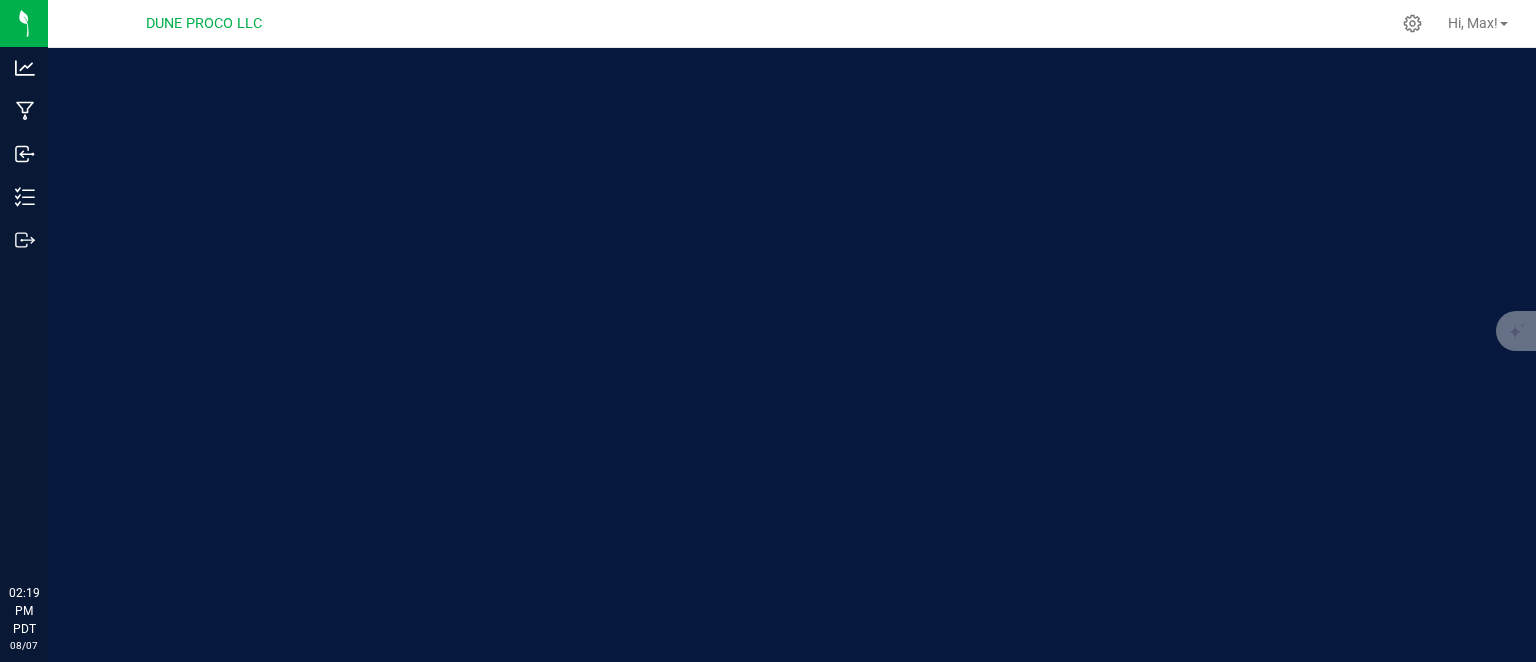 scroll, scrollTop: 0, scrollLeft: 0, axis: both 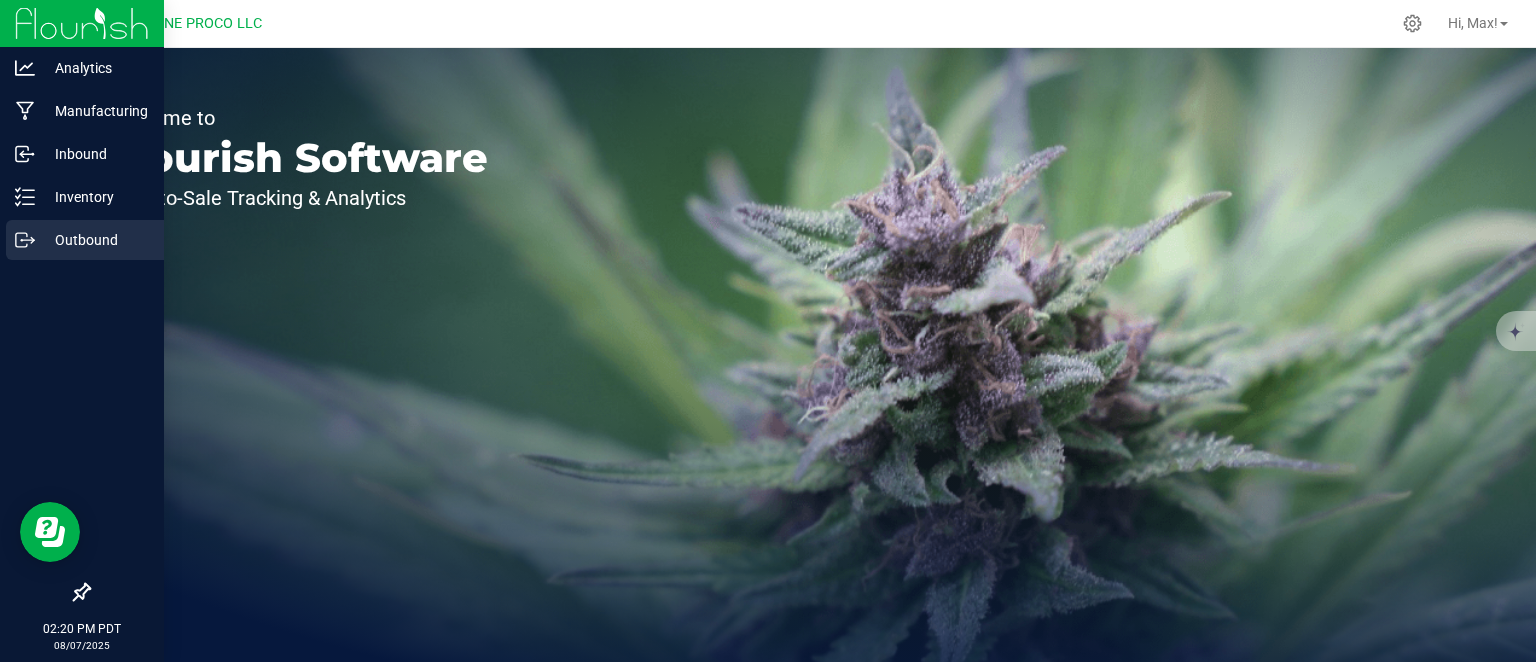click on "Outbound" at bounding box center (95, 240) 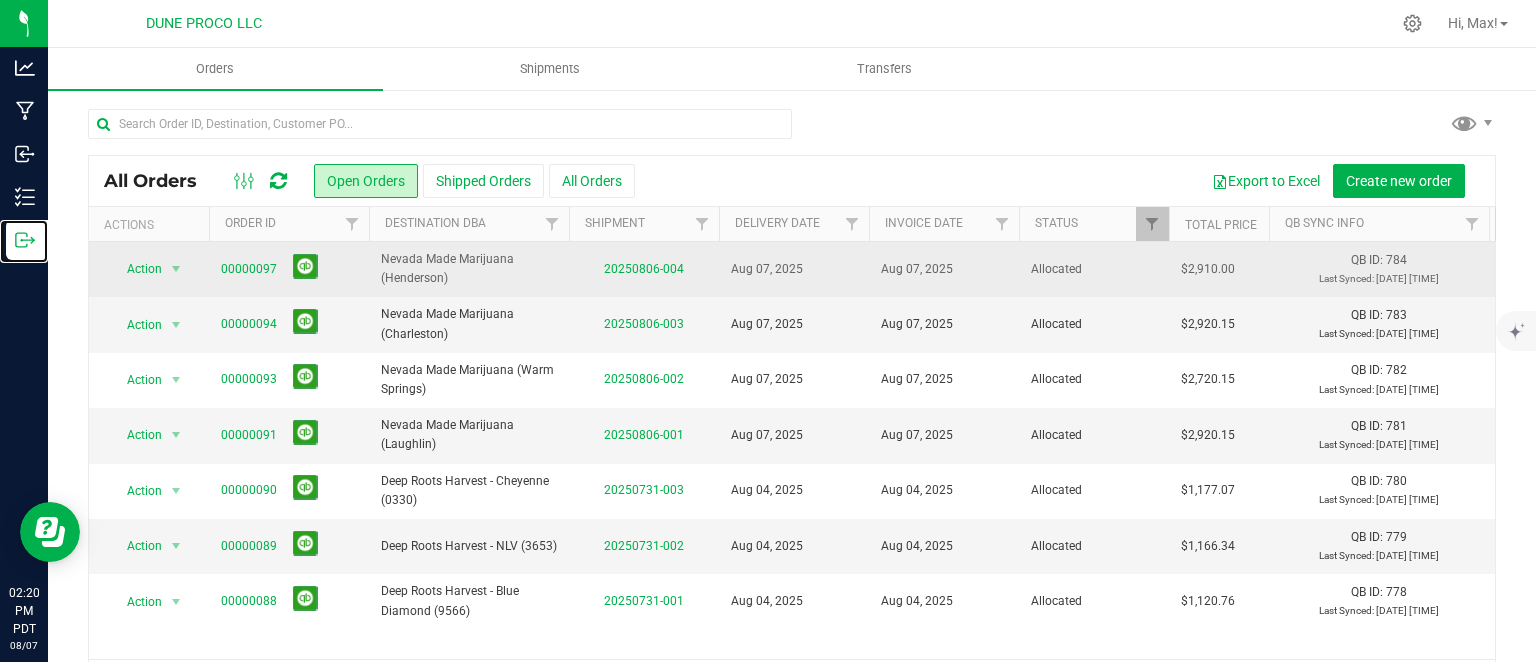 scroll, scrollTop: 64, scrollLeft: 0, axis: vertical 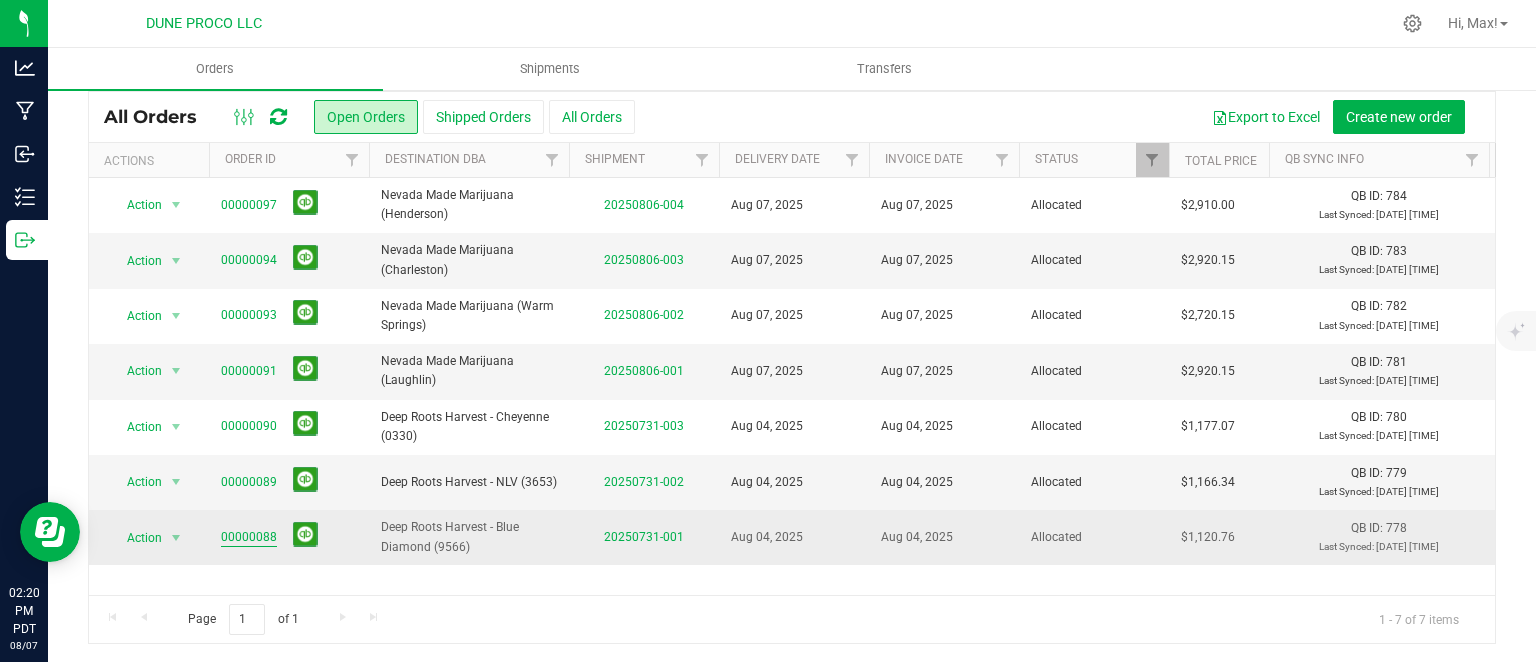 click on "00000088" at bounding box center (249, 537) 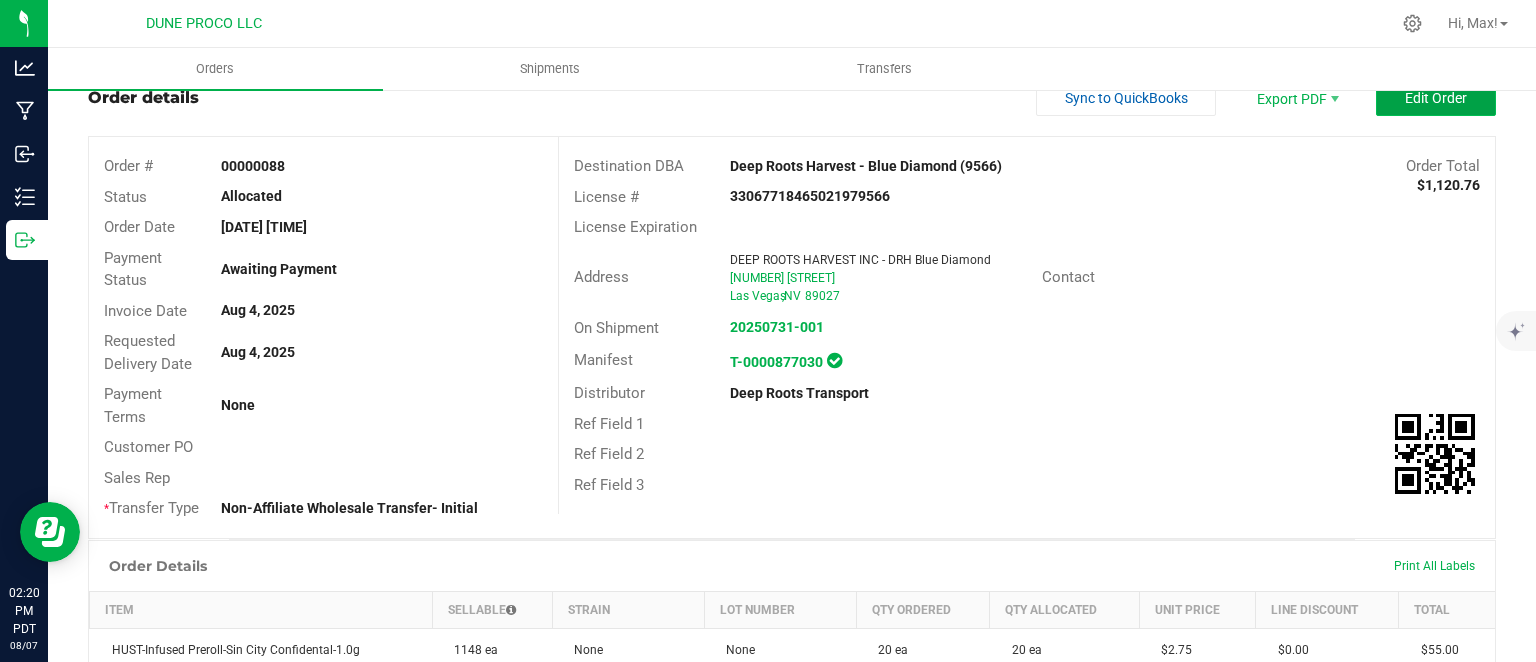 click on "Edit Order" at bounding box center [1436, 98] 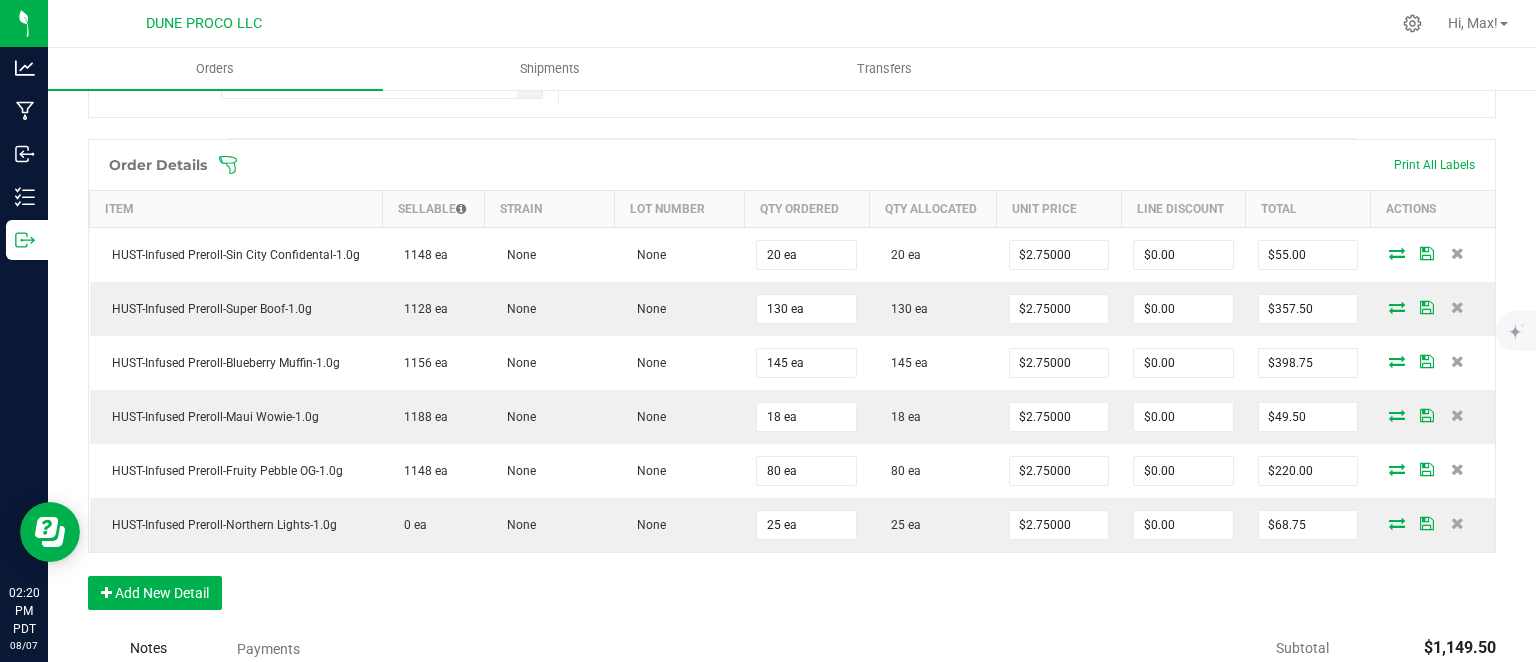 scroll, scrollTop: 515, scrollLeft: 0, axis: vertical 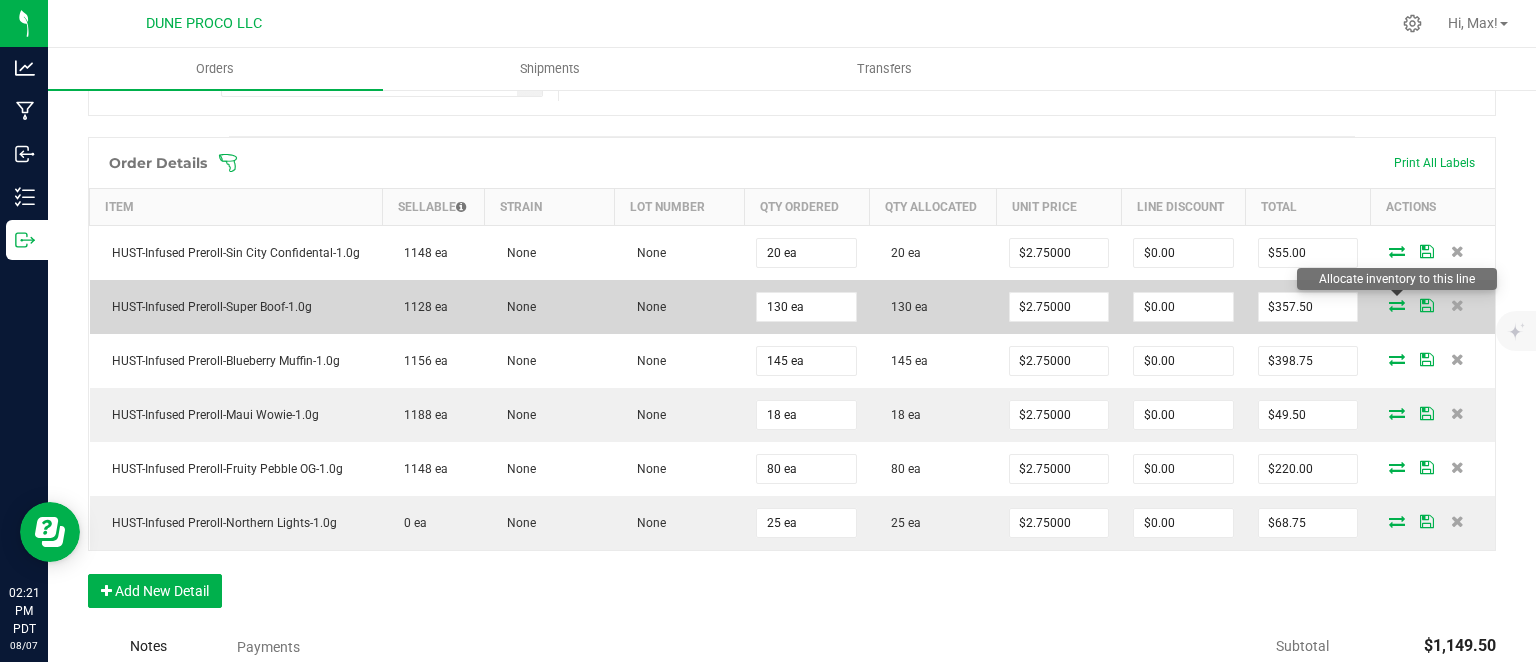 click at bounding box center [1397, 305] 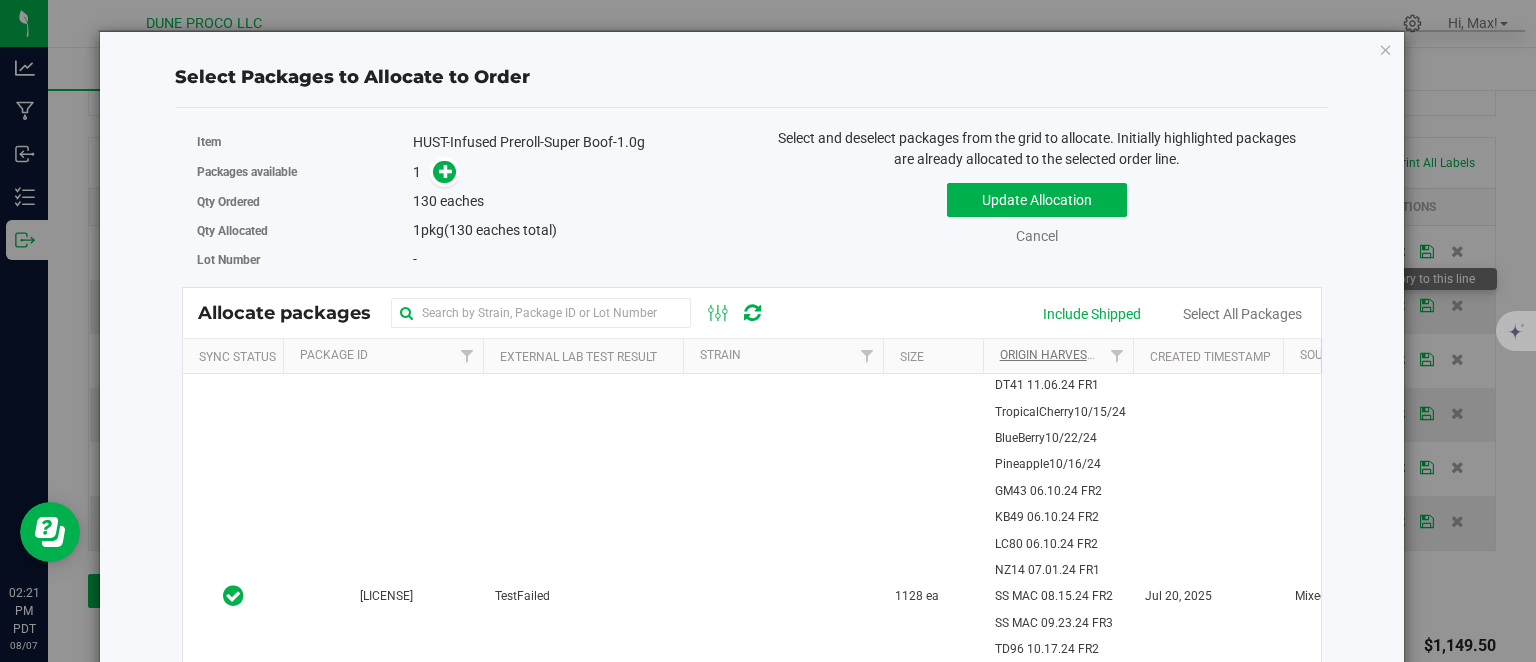 scroll, scrollTop: 515, scrollLeft: 0, axis: vertical 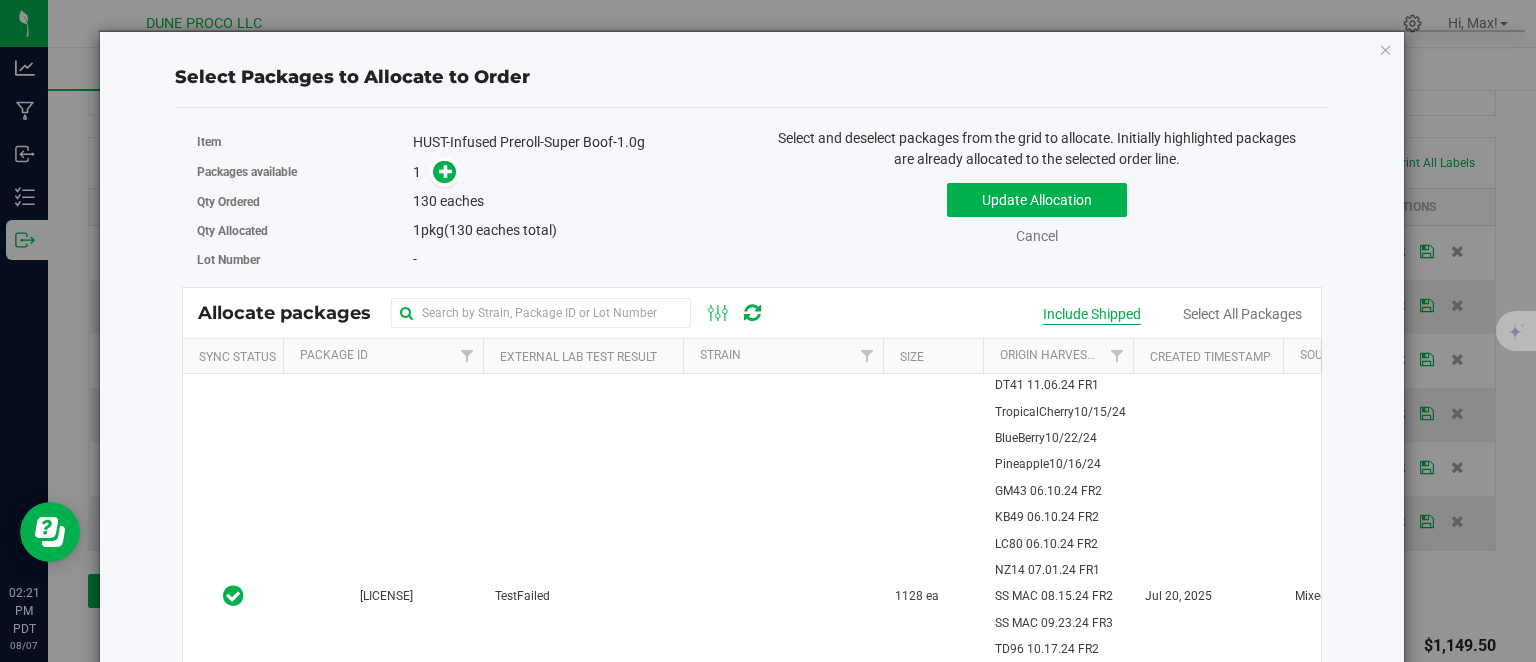 click on "Include Shipped" at bounding box center [1092, 314] 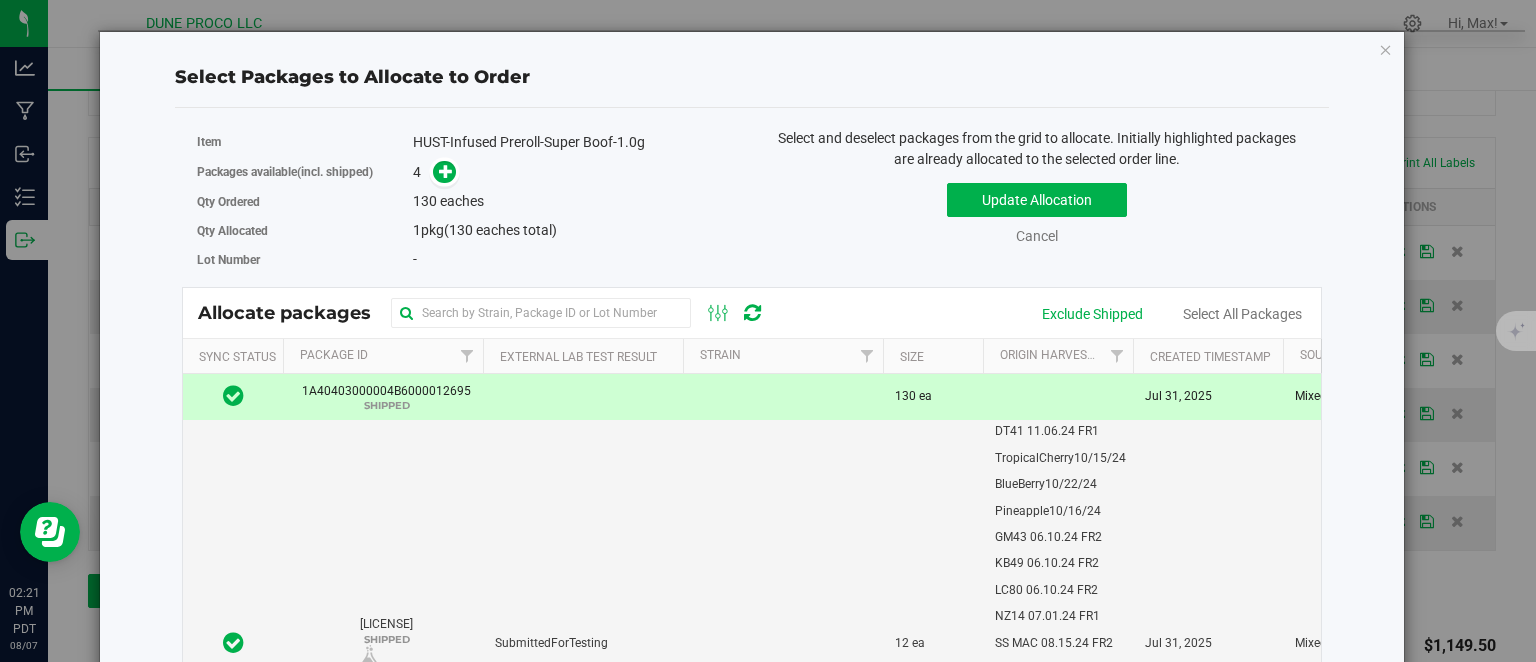 click at bounding box center (583, 397) 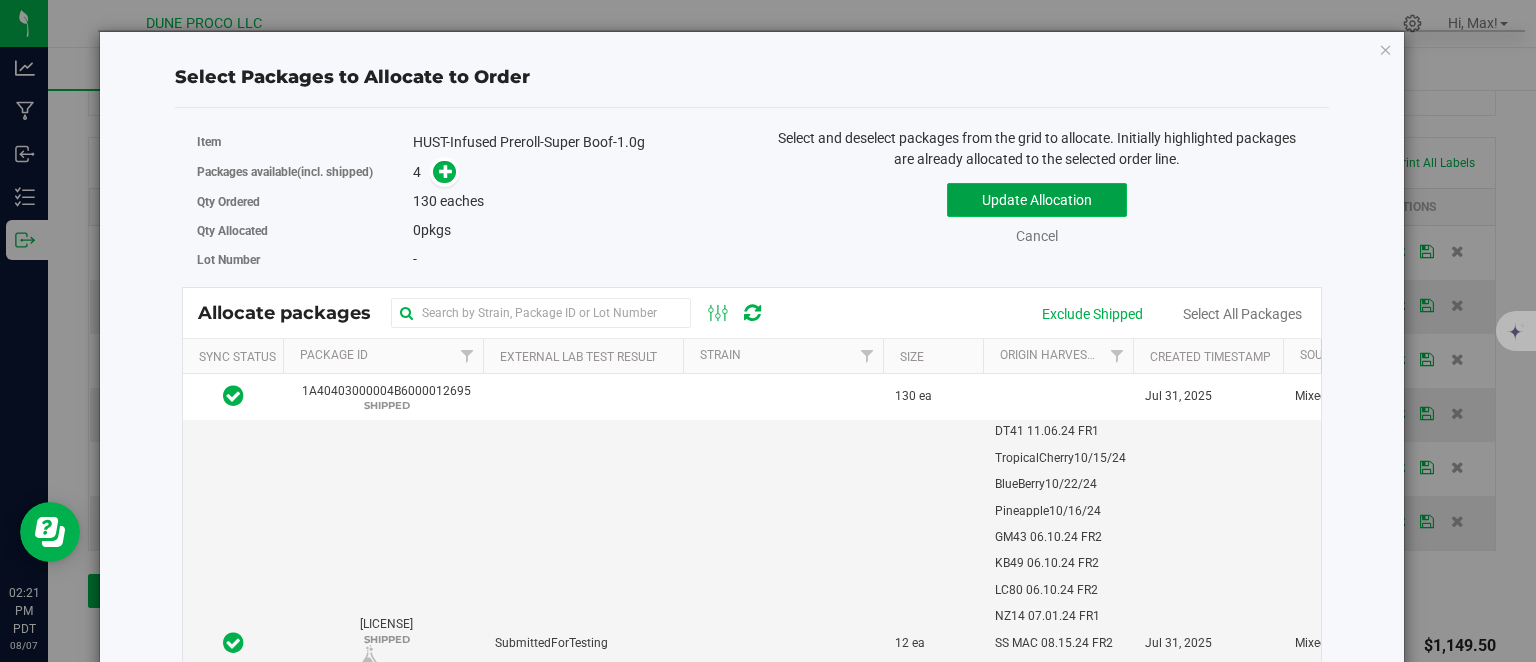 click on "Update Allocation" at bounding box center [1037, 200] 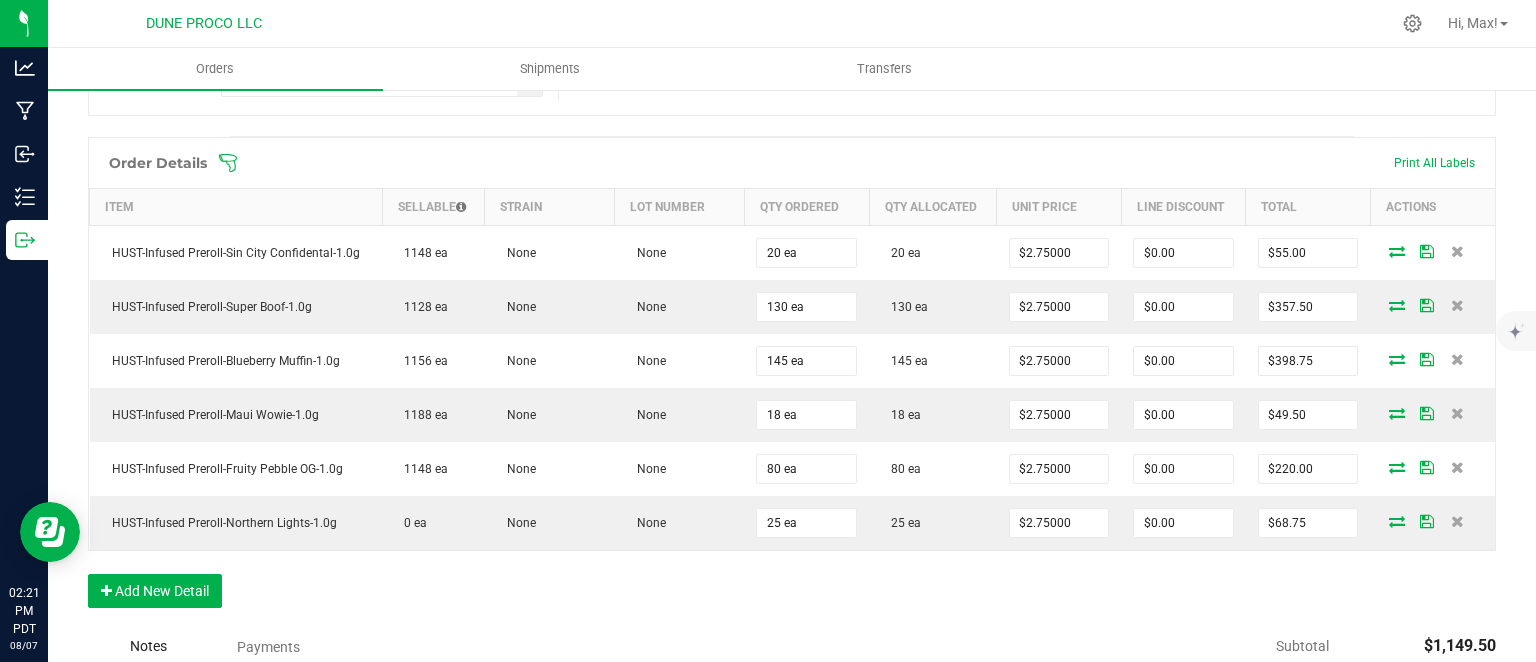 scroll, scrollTop: 515, scrollLeft: 0, axis: vertical 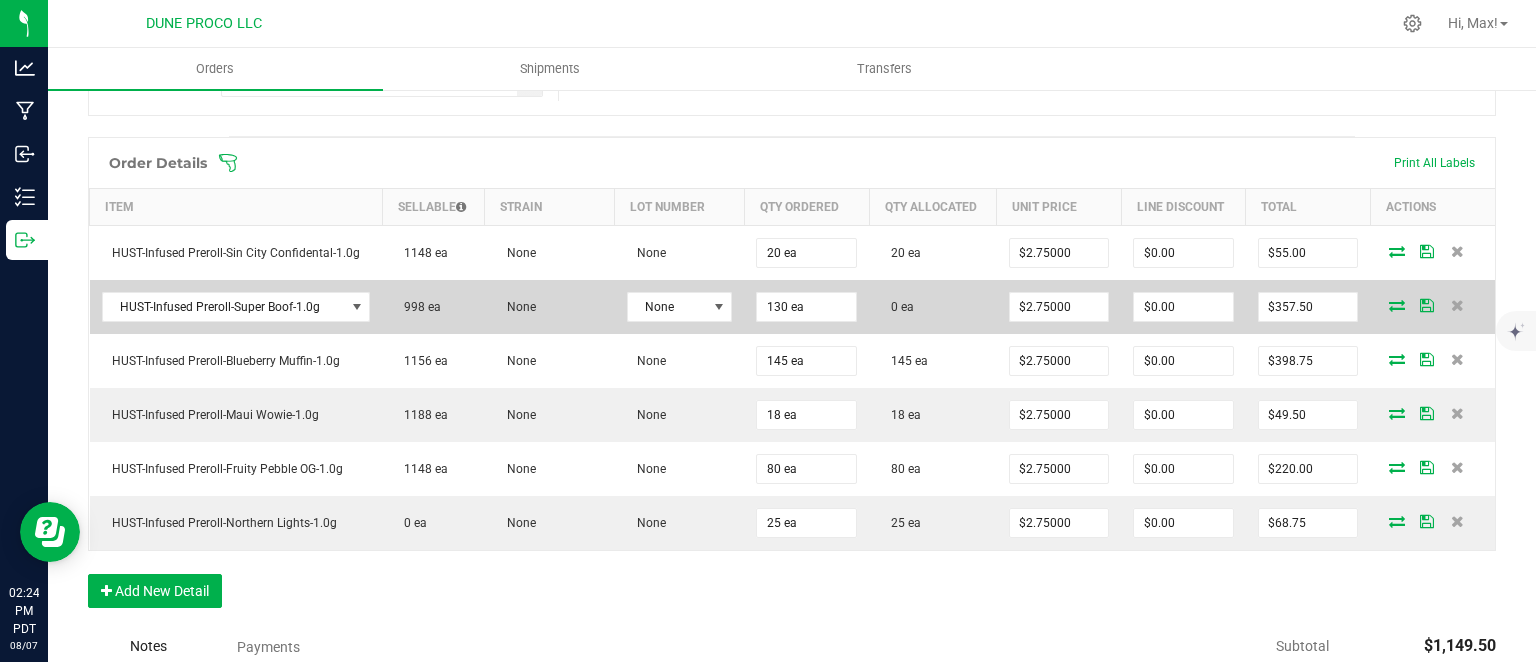 click at bounding box center (1397, 305) 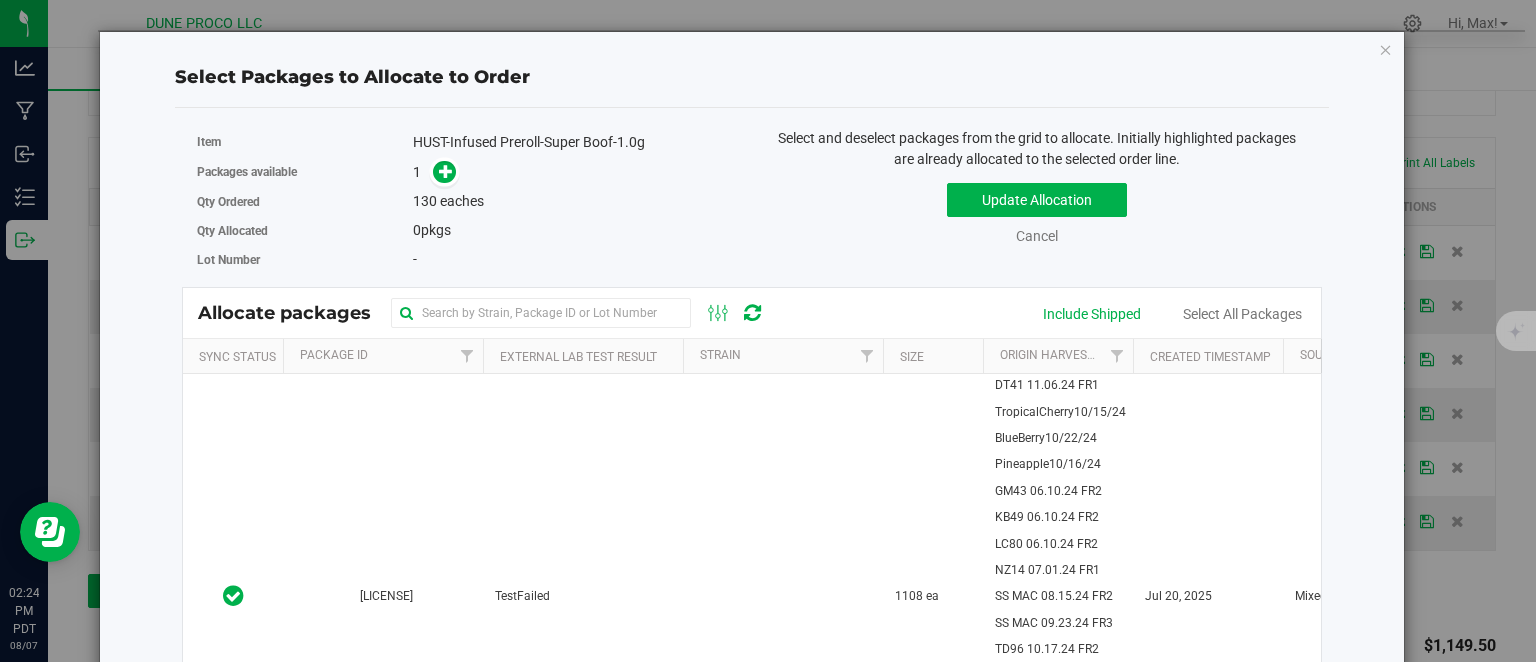 scroll, scrollTop: 515, scrollLeft: 0, axis: vertical 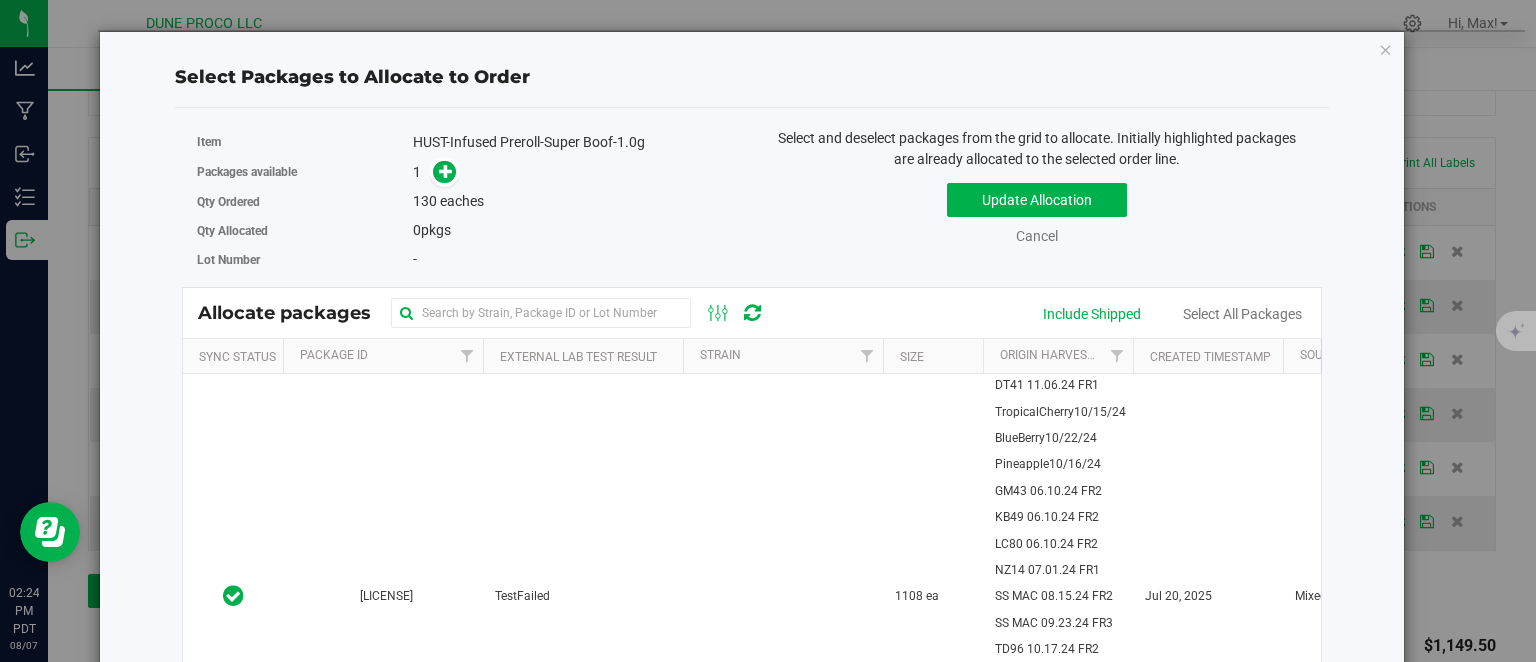 click on "Allocate packages" at bounding box center (752, 313) 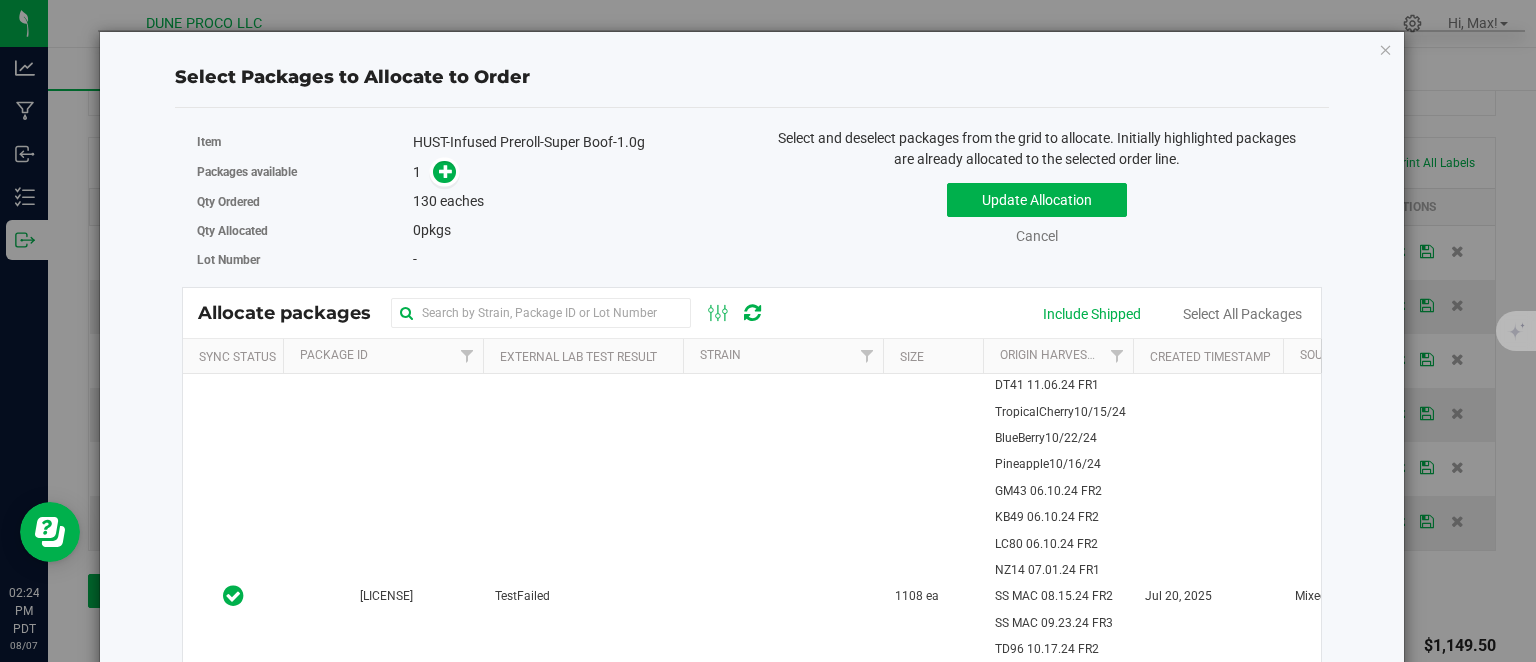 click on "Allocate packages" at bounding box center (752, 313) 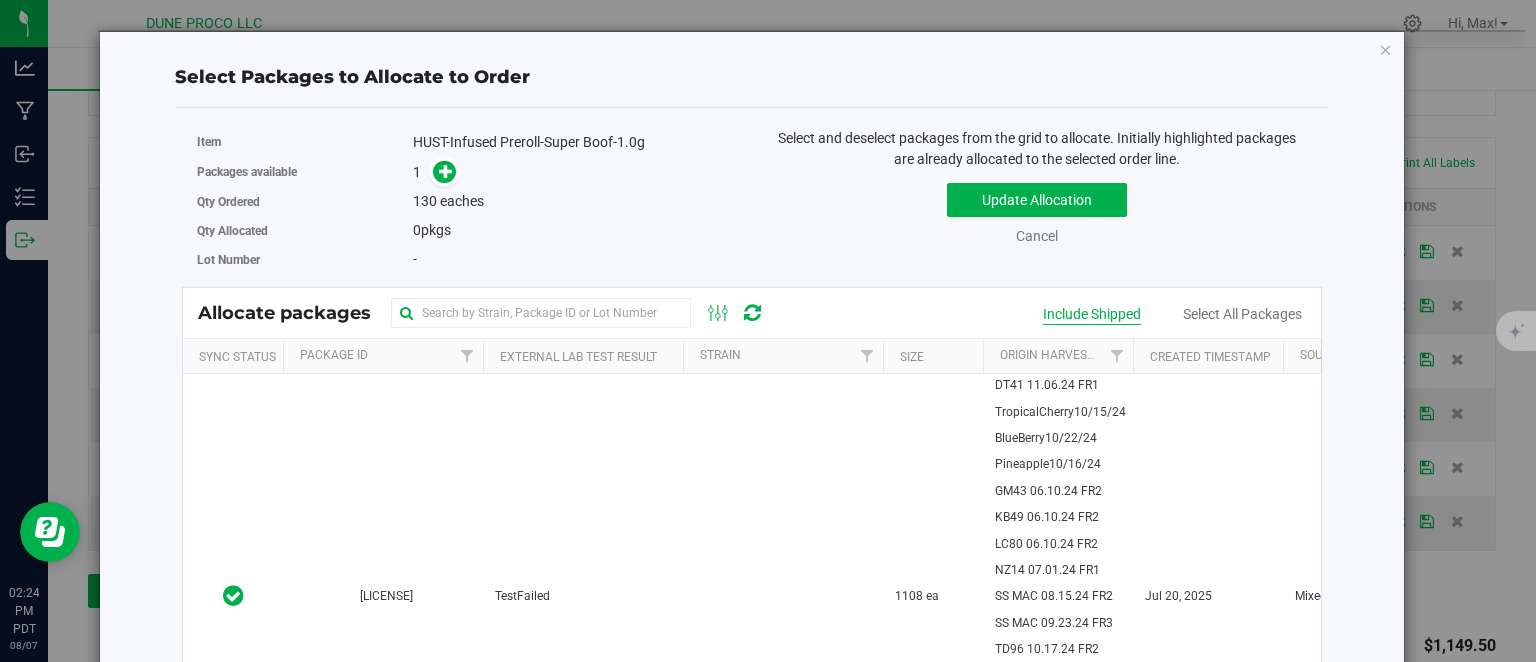click on "Include Shipped" at bounding box center (1092, 314) 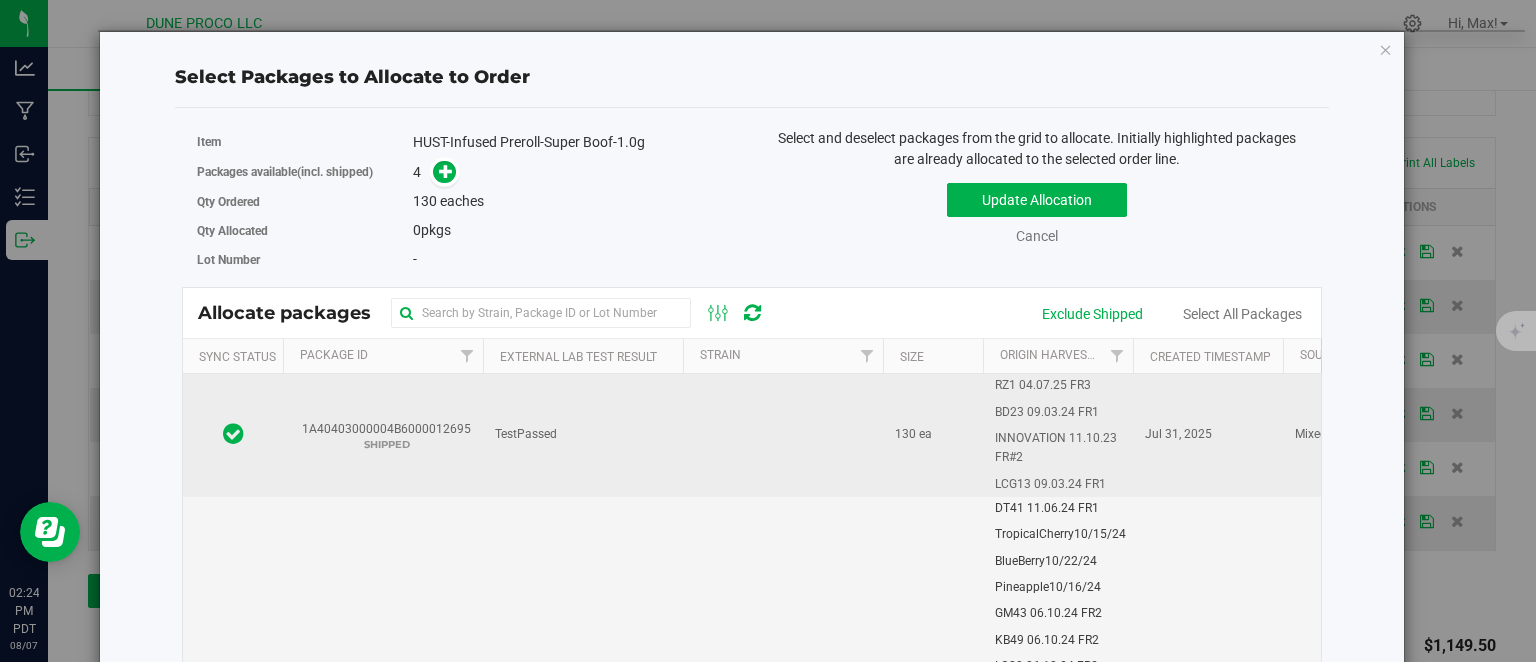 click on "TestPassed" at bounding box center (583, 435) 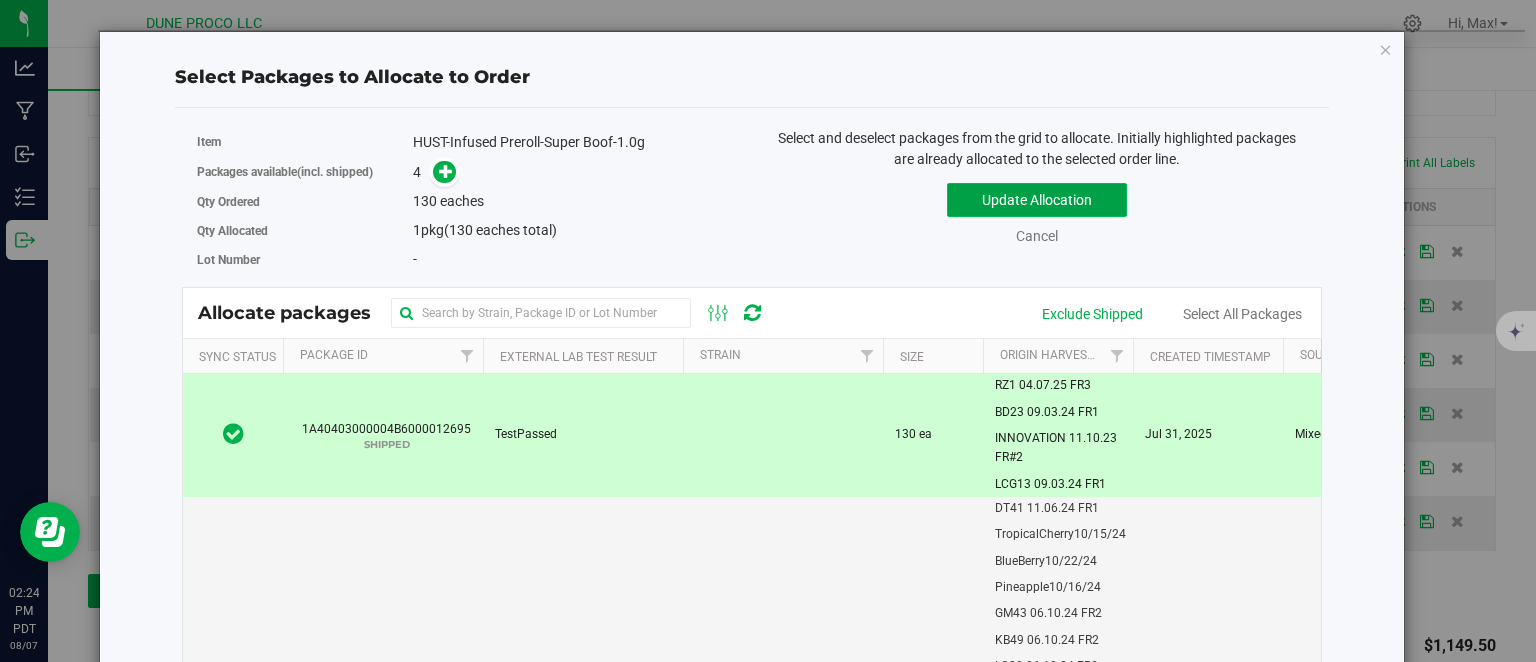 click on "Update Allocation" at bounding box center (1037, 200) 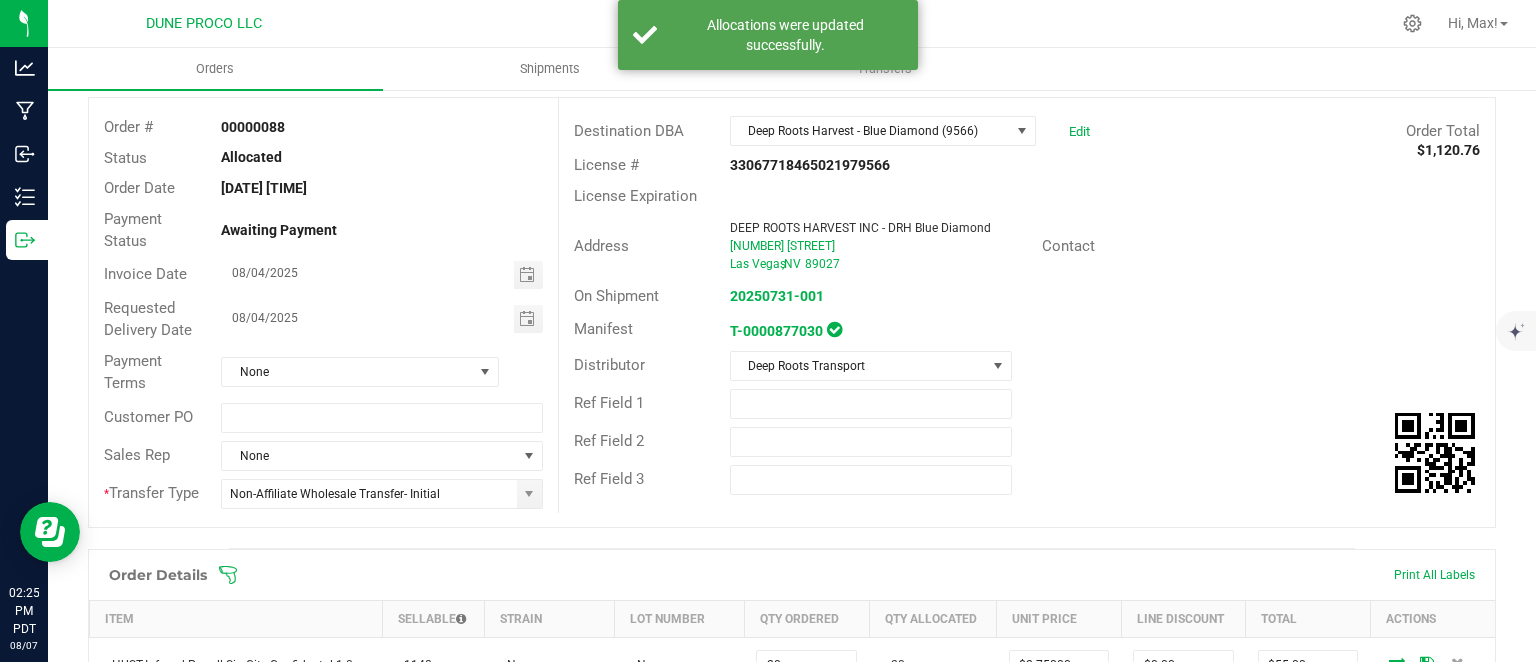 scroll, scrollTop: 0, scrollLeft: 0, axis: both 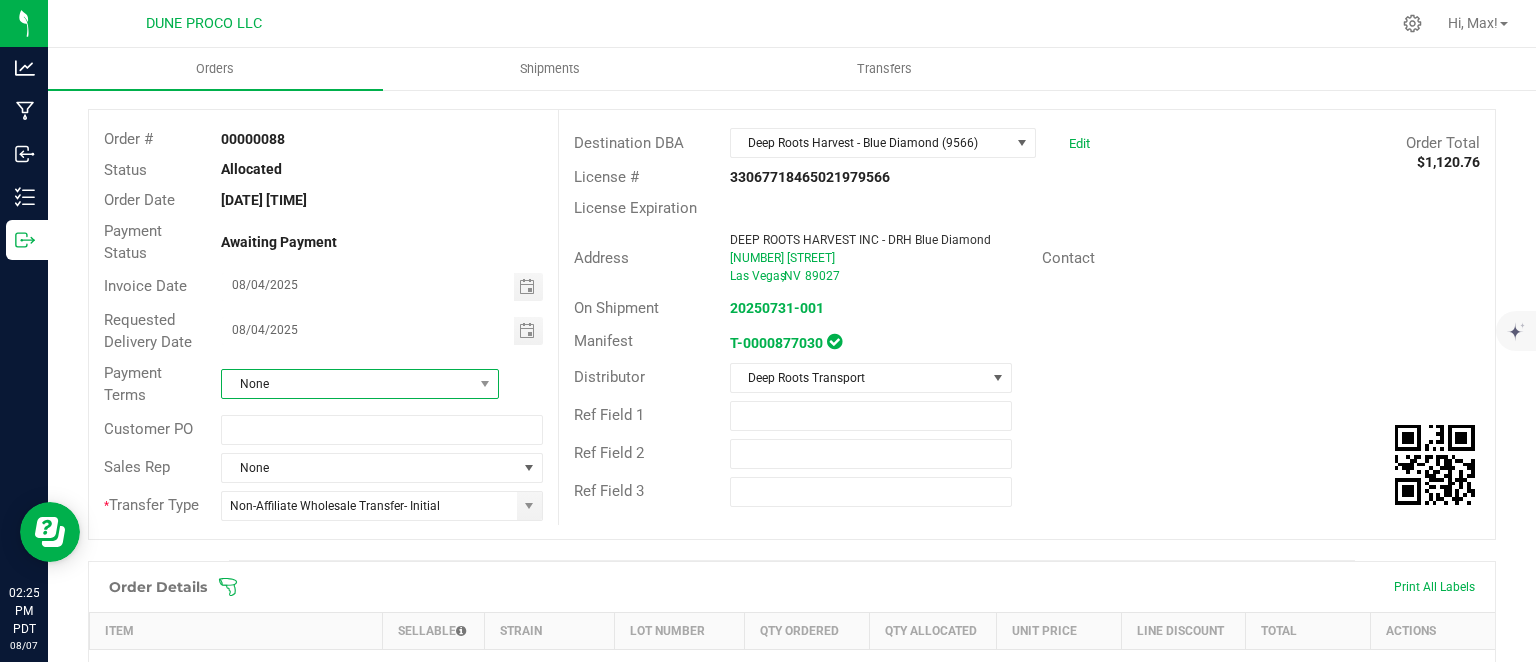 click on "None" at bounding box center [347, 384] 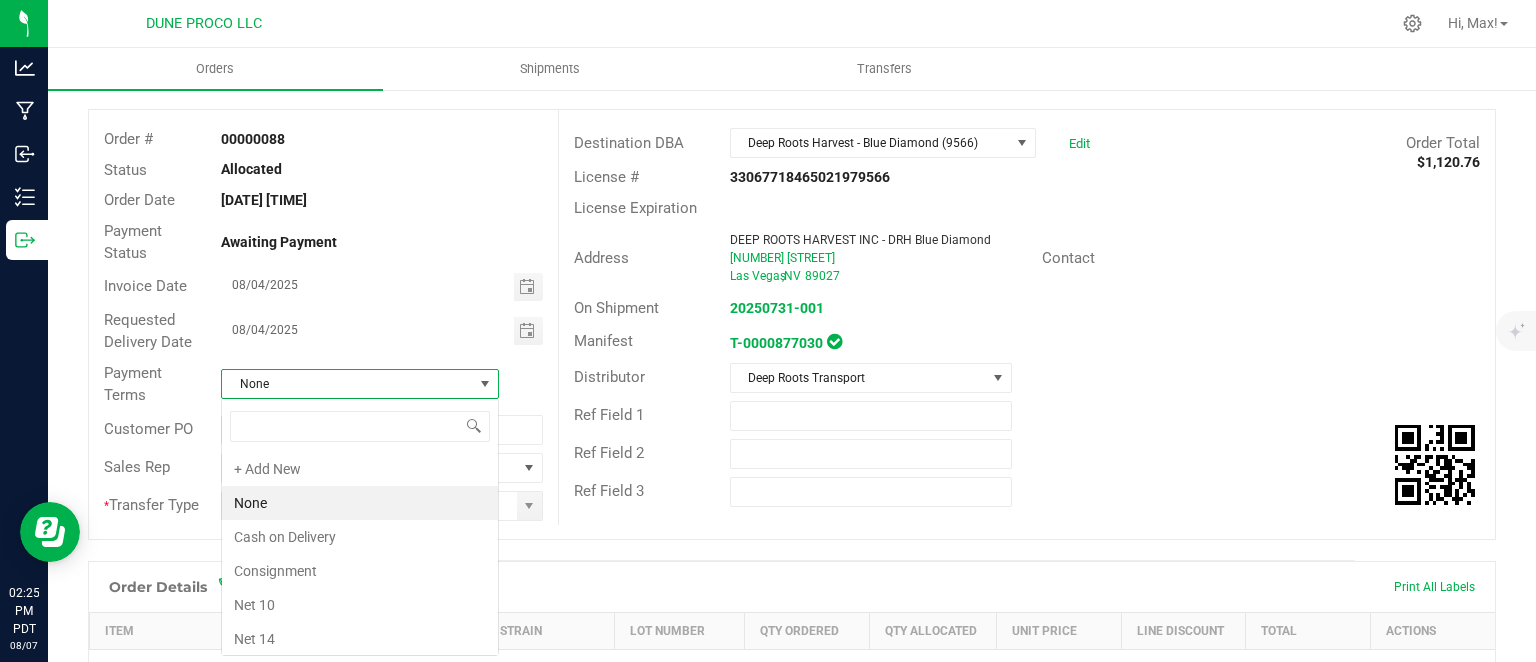 scroll, scrollTop: 99970, scrollLeft: 99721, axis: both 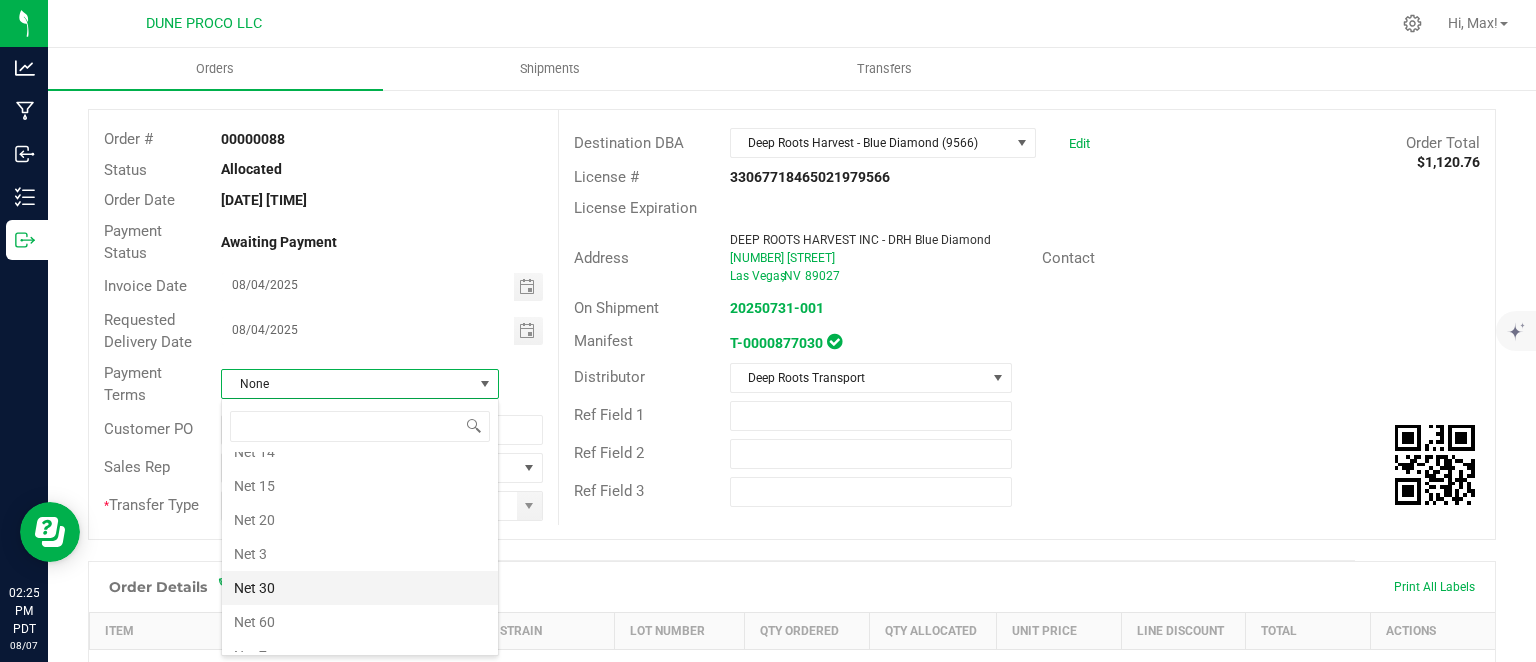 click on "Net 30" at bounding box center [360, 588] 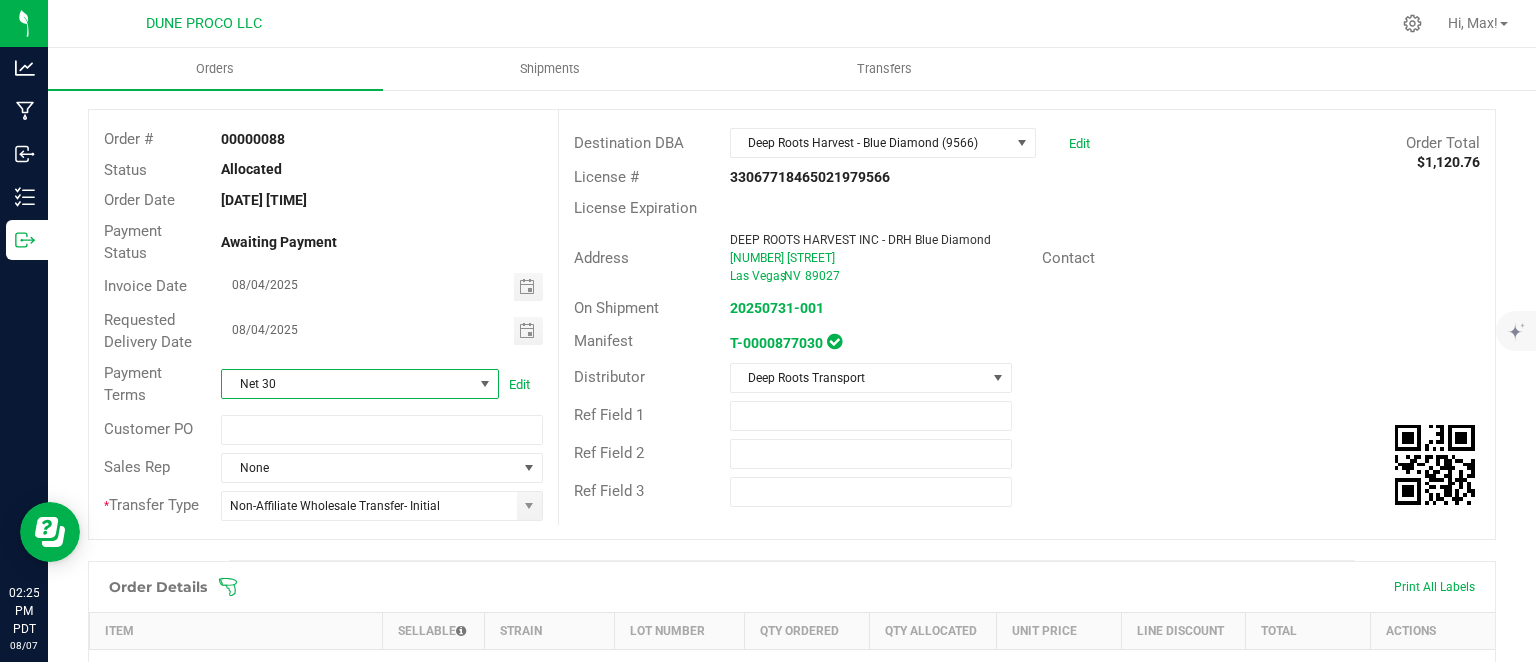 scroll, scrollTop: 0, scrollLeft: 0, axis: both 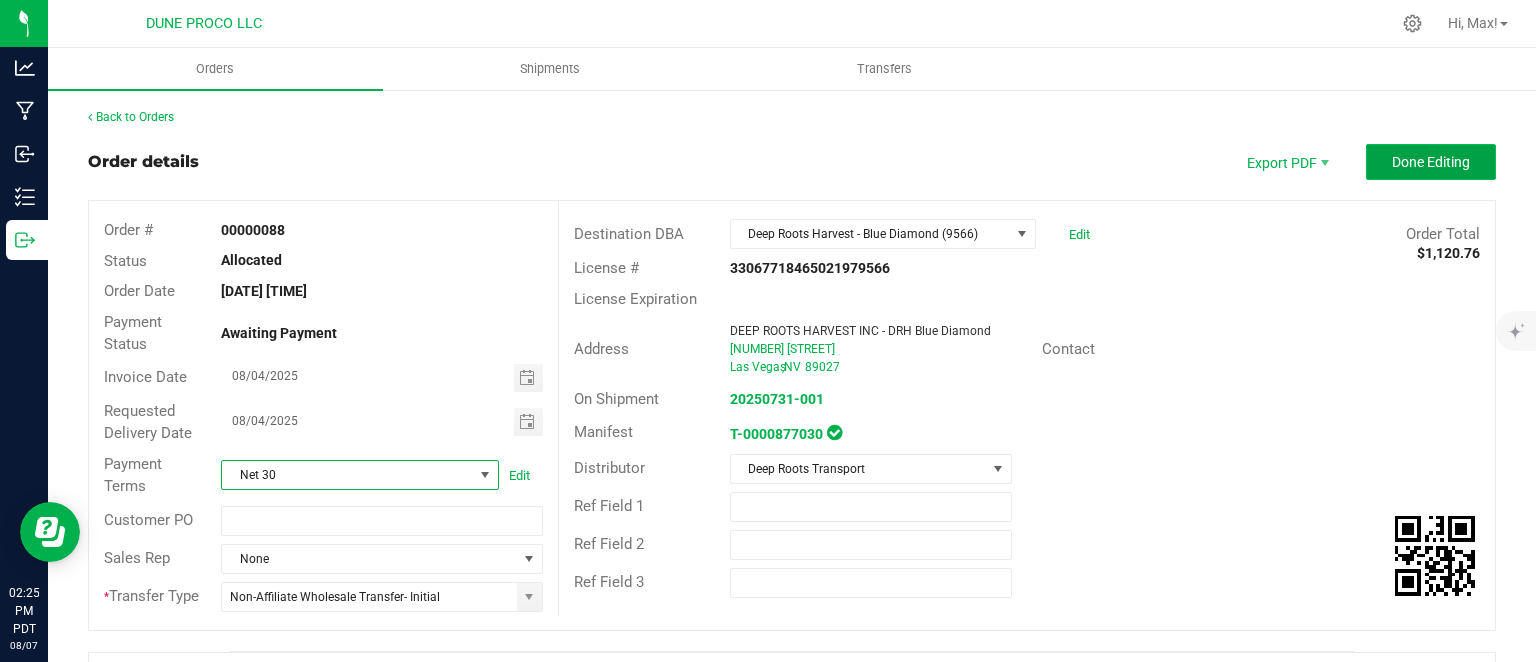 click on "Done Editing" at bounding box center (1431, 162) 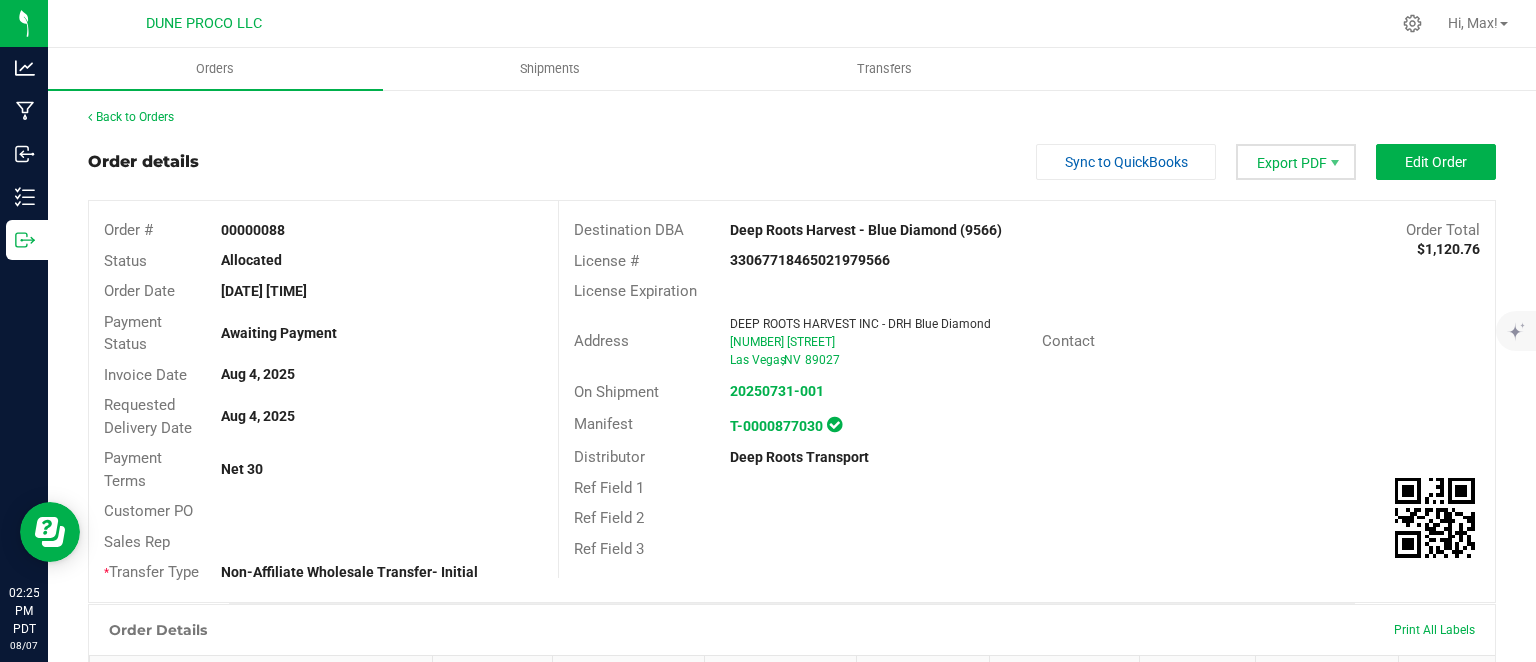 click on "Export PDF" at bounding box center (1296, 162) 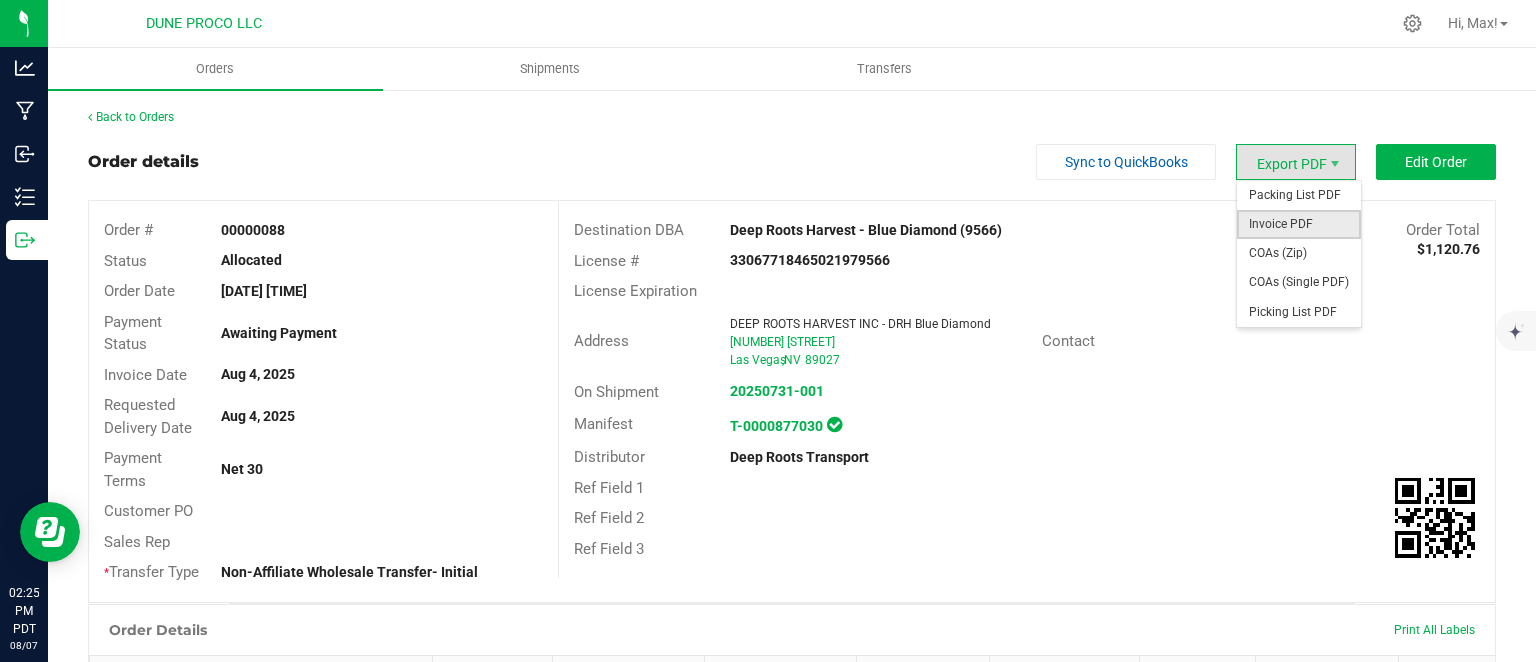 click on "Invoice PDF" at bounding box center [1299, 224] 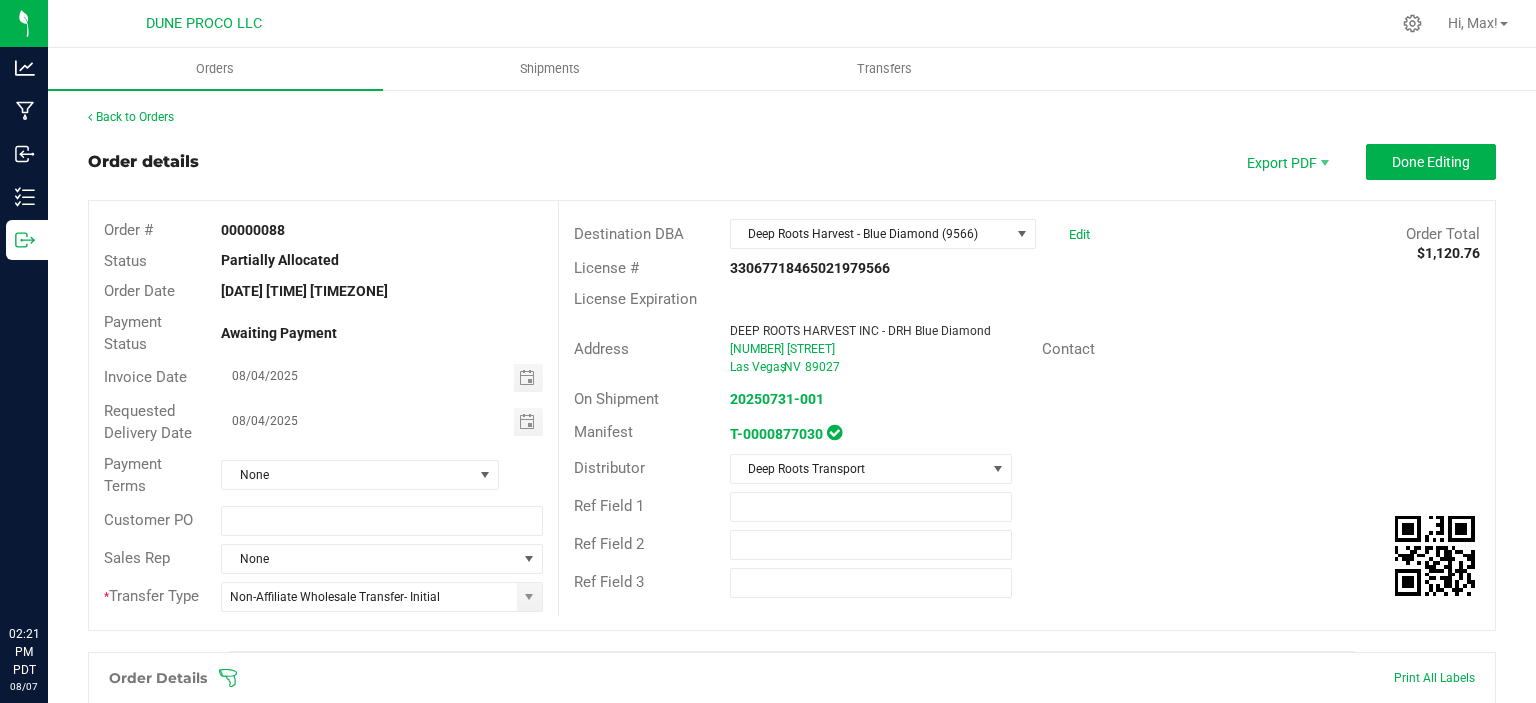 scroll, scrollTop: 0, scrollLeft: 0, axis: both 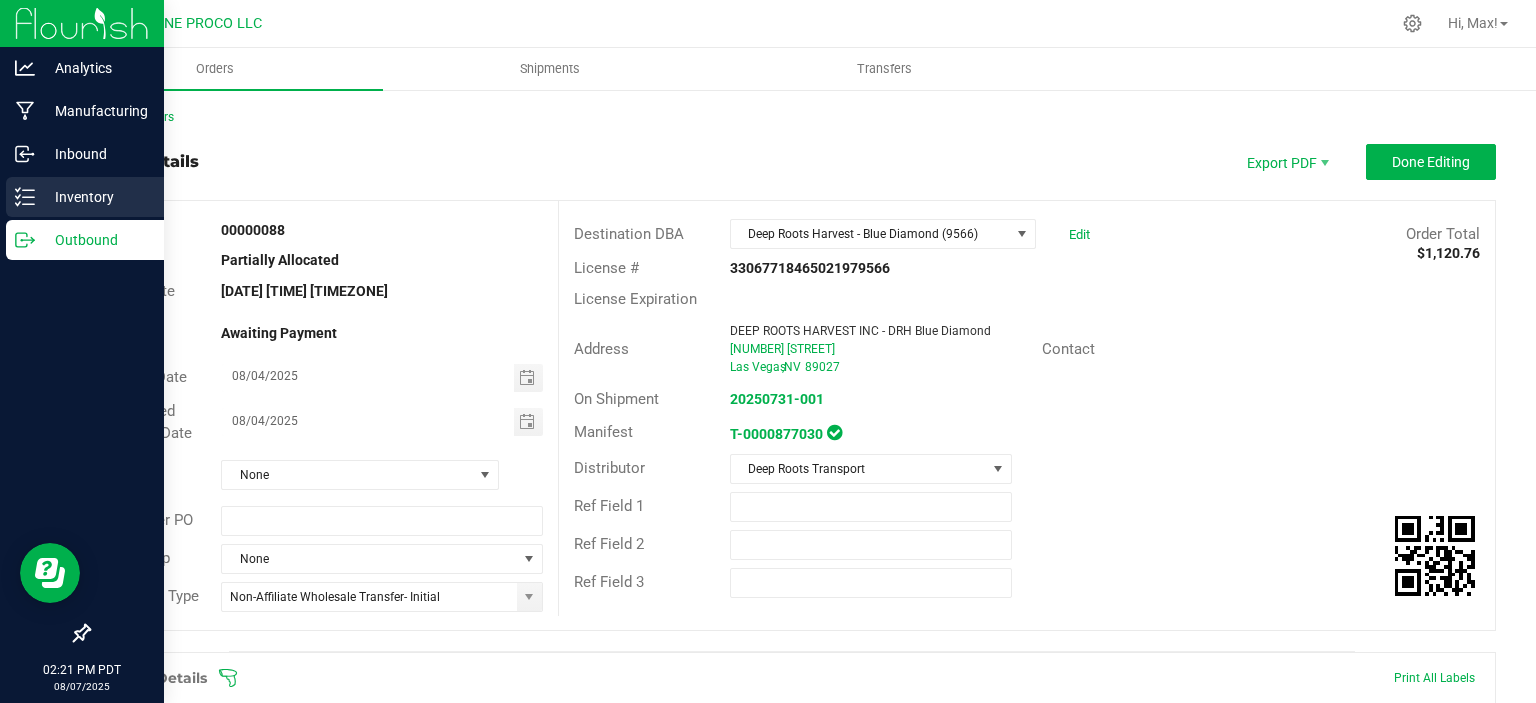 click on "Inventory" at bounding box center [95, 197] 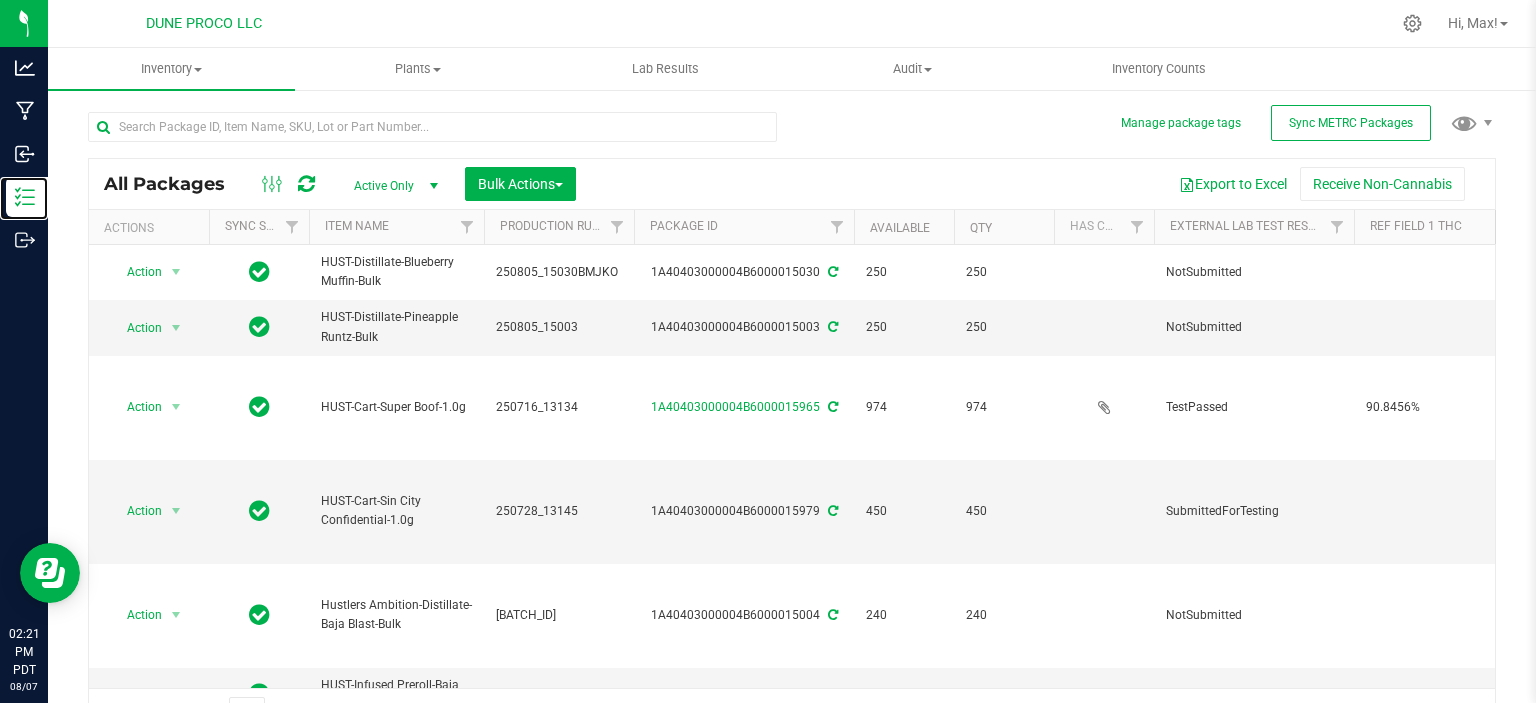 type on "2025-07-16" 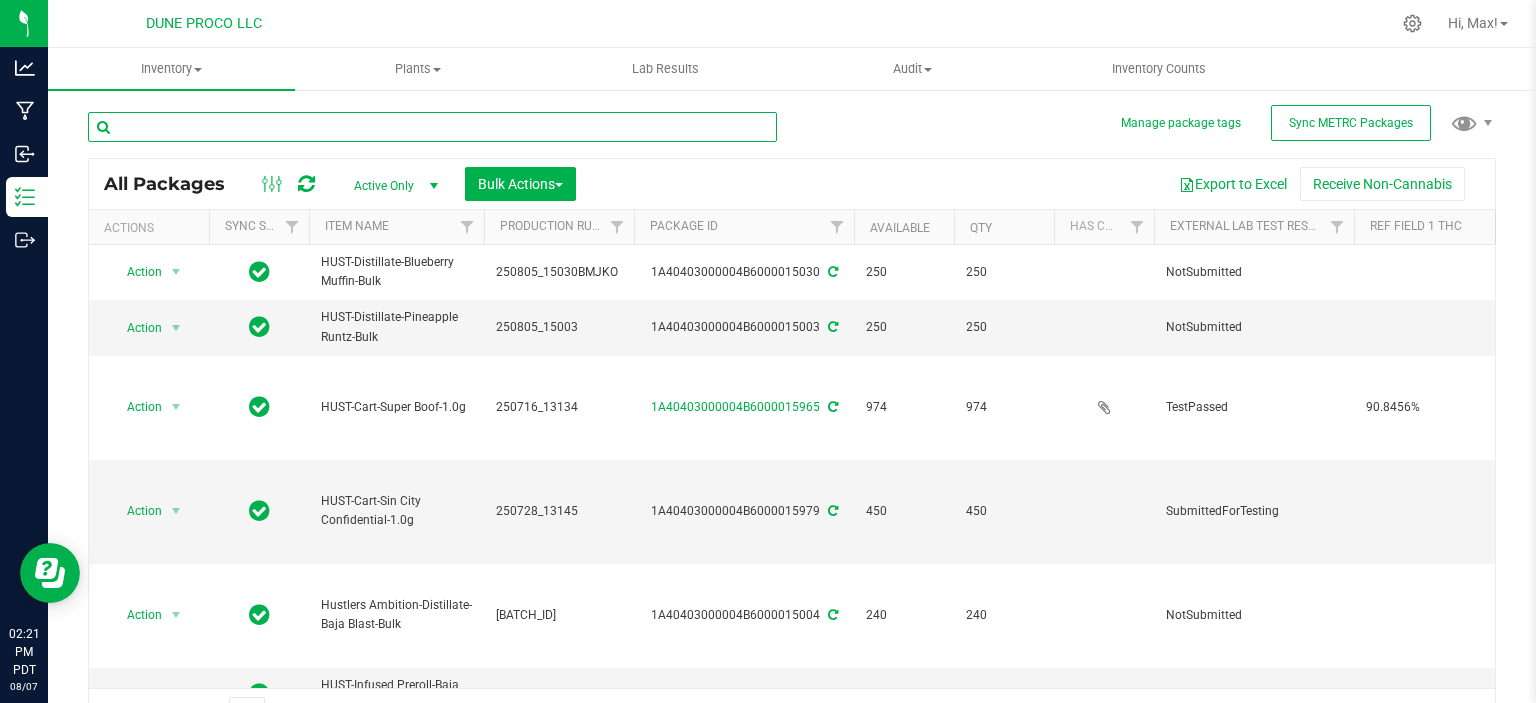 click at bounding box center [432, 127] 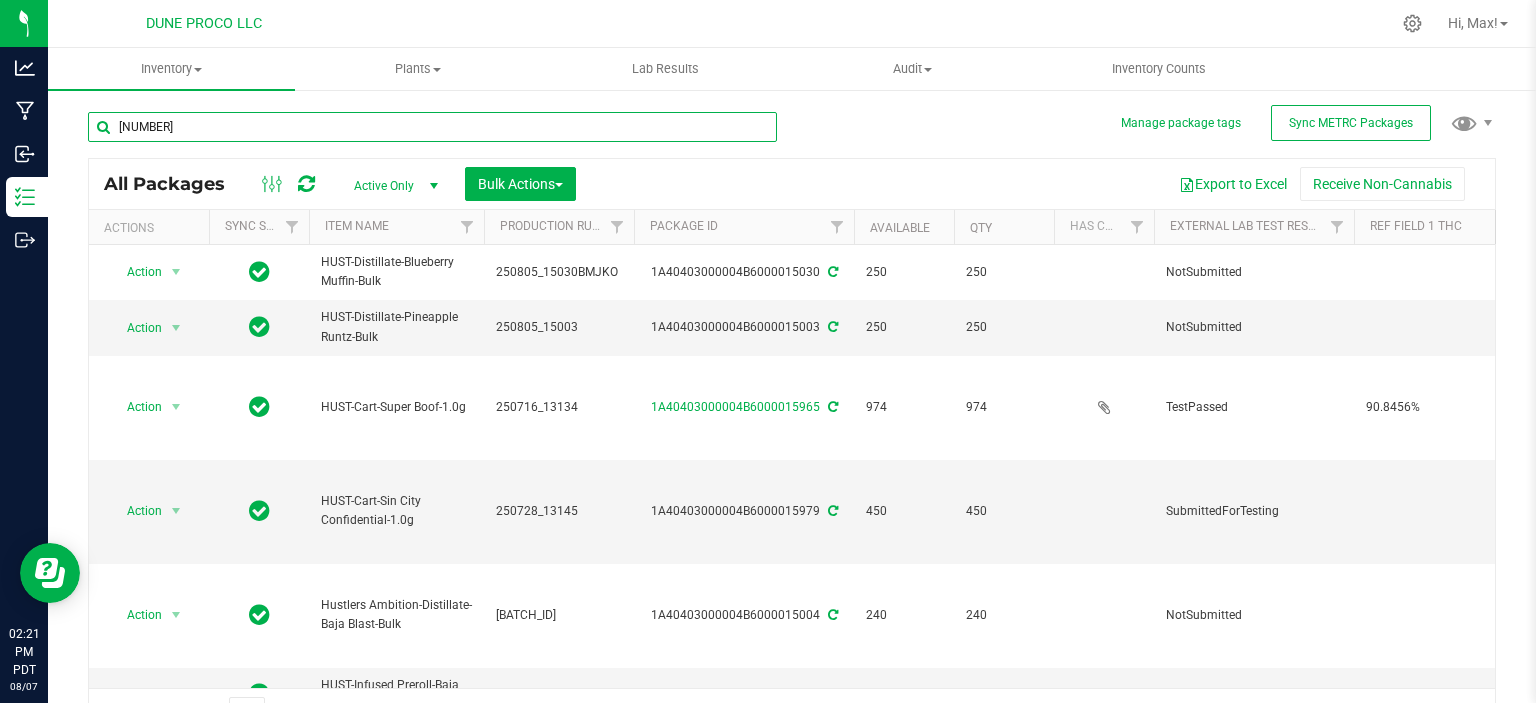 type on "[NUMBER]" 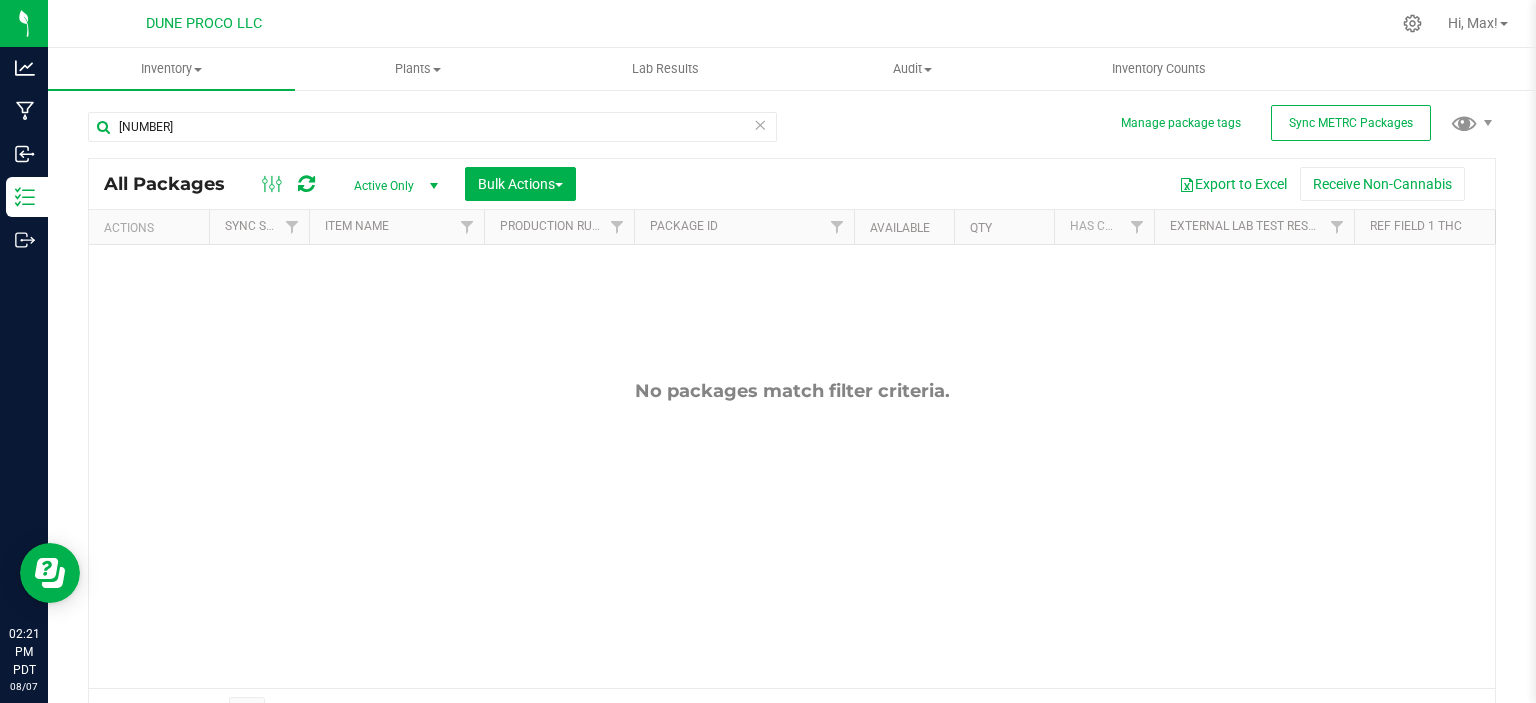 click on "Active Only" at bounding box center (392, 186) 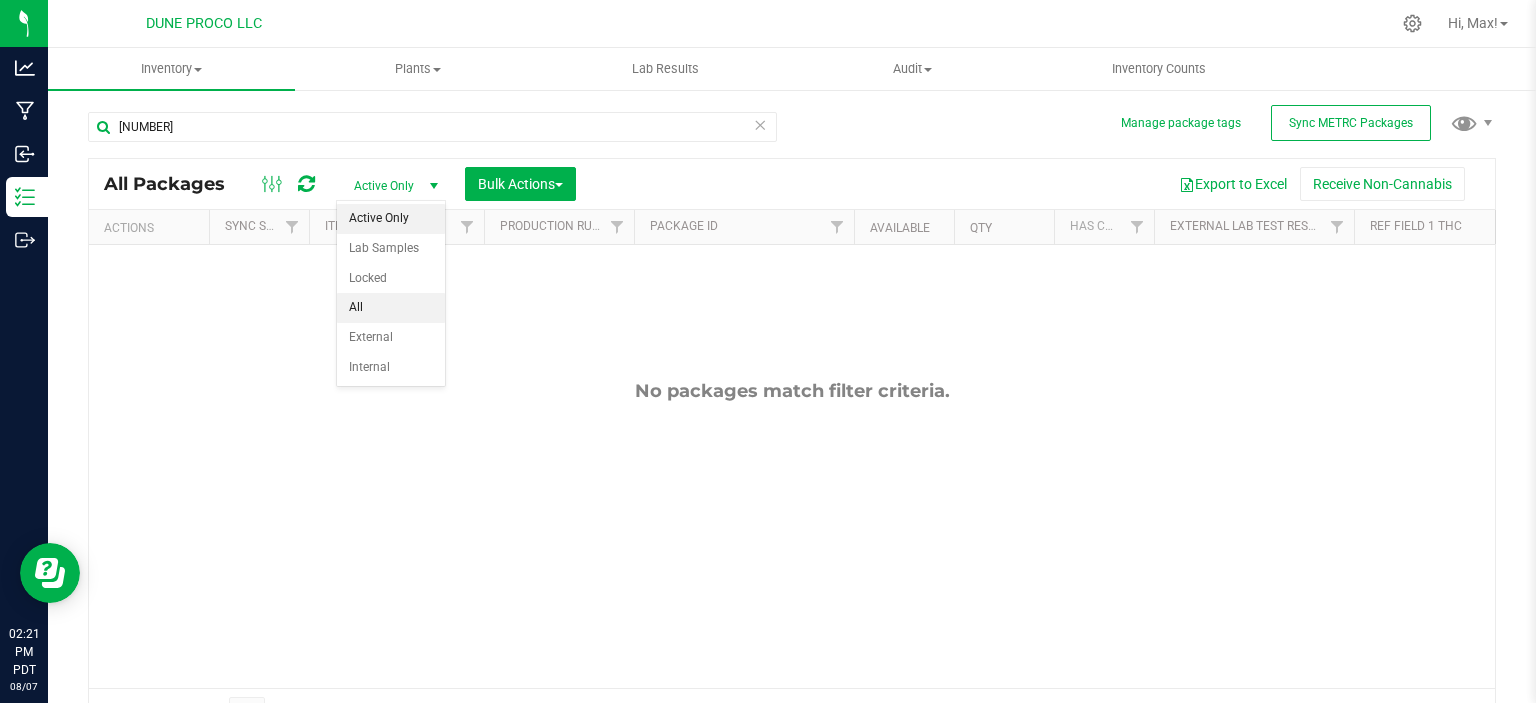 click on "All" at bounding box center [391, 308] 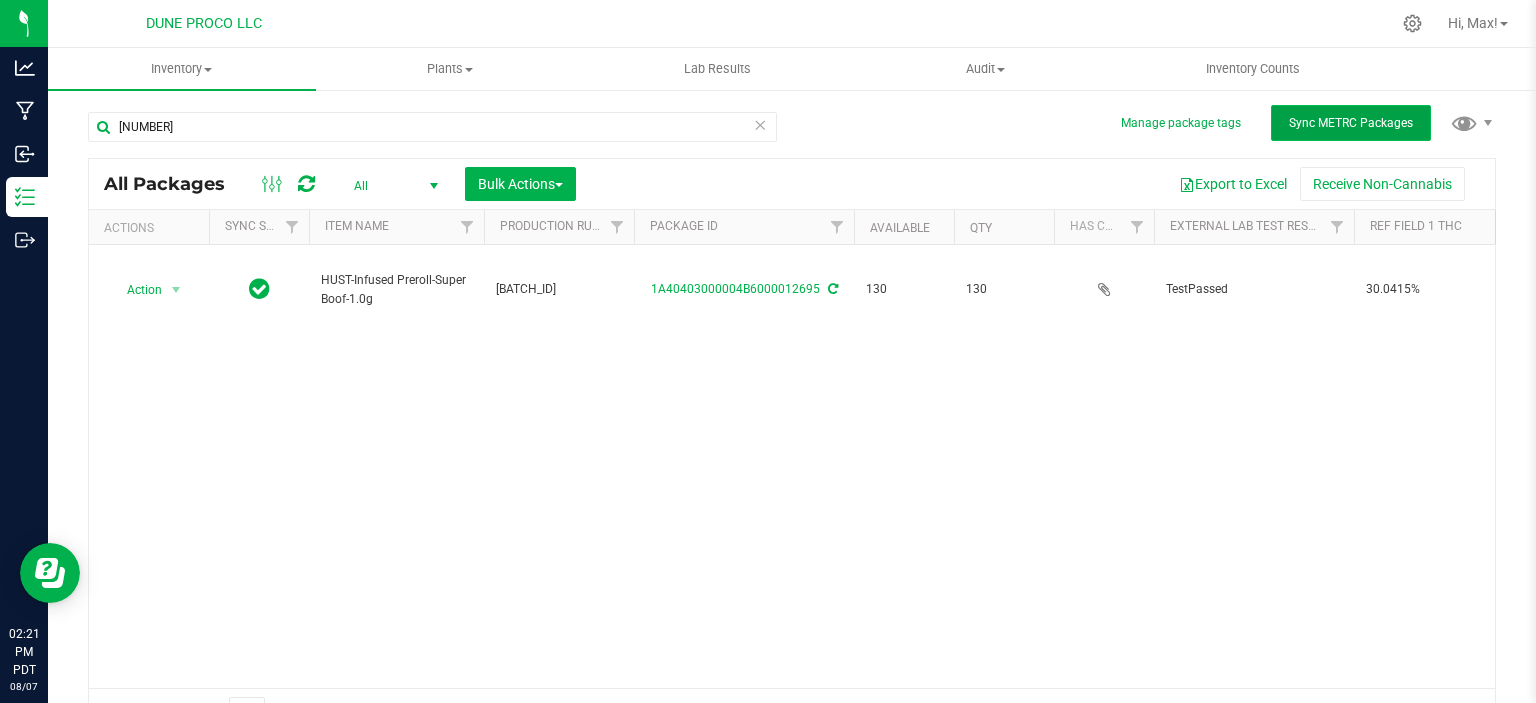 click on "Sync METRC Packages" at bounding box center (1351, 123) 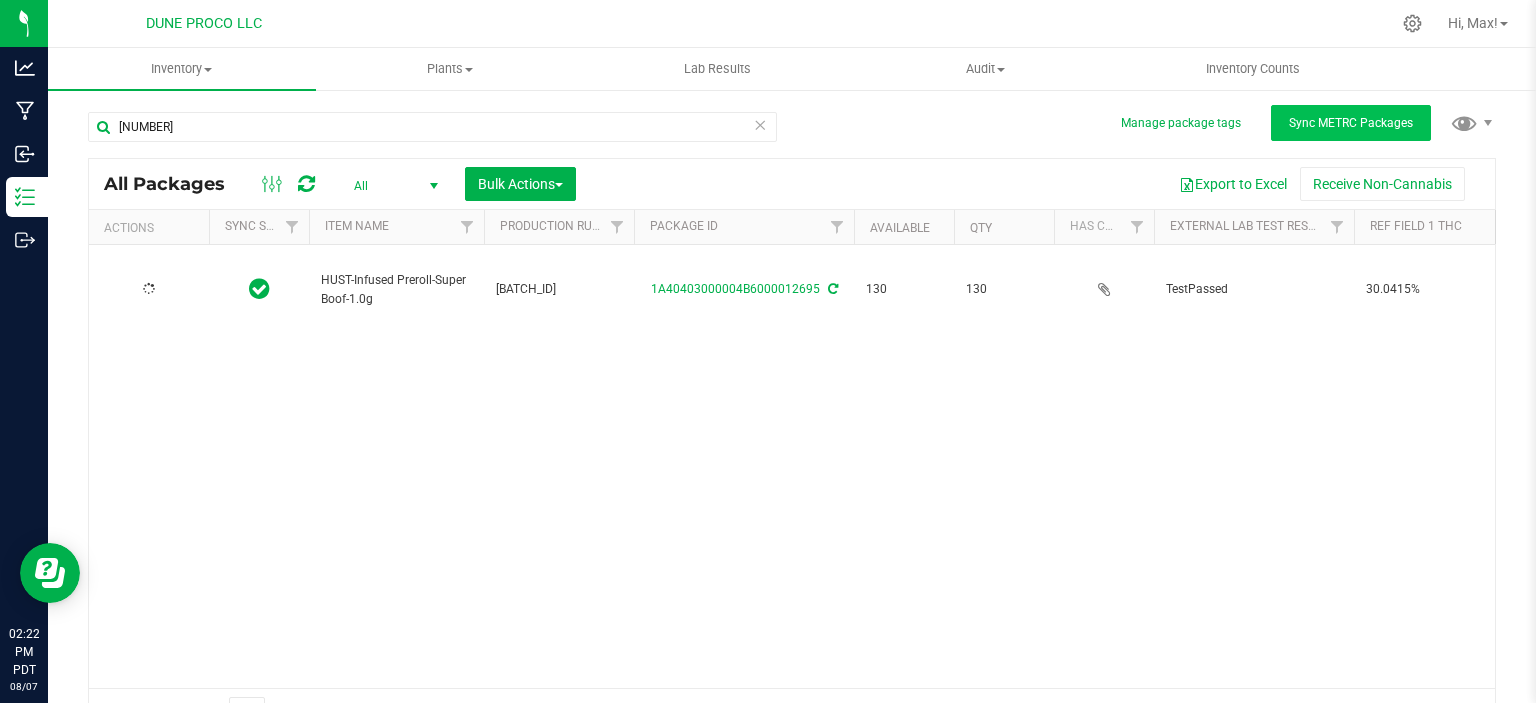 type on "2025-07-04" 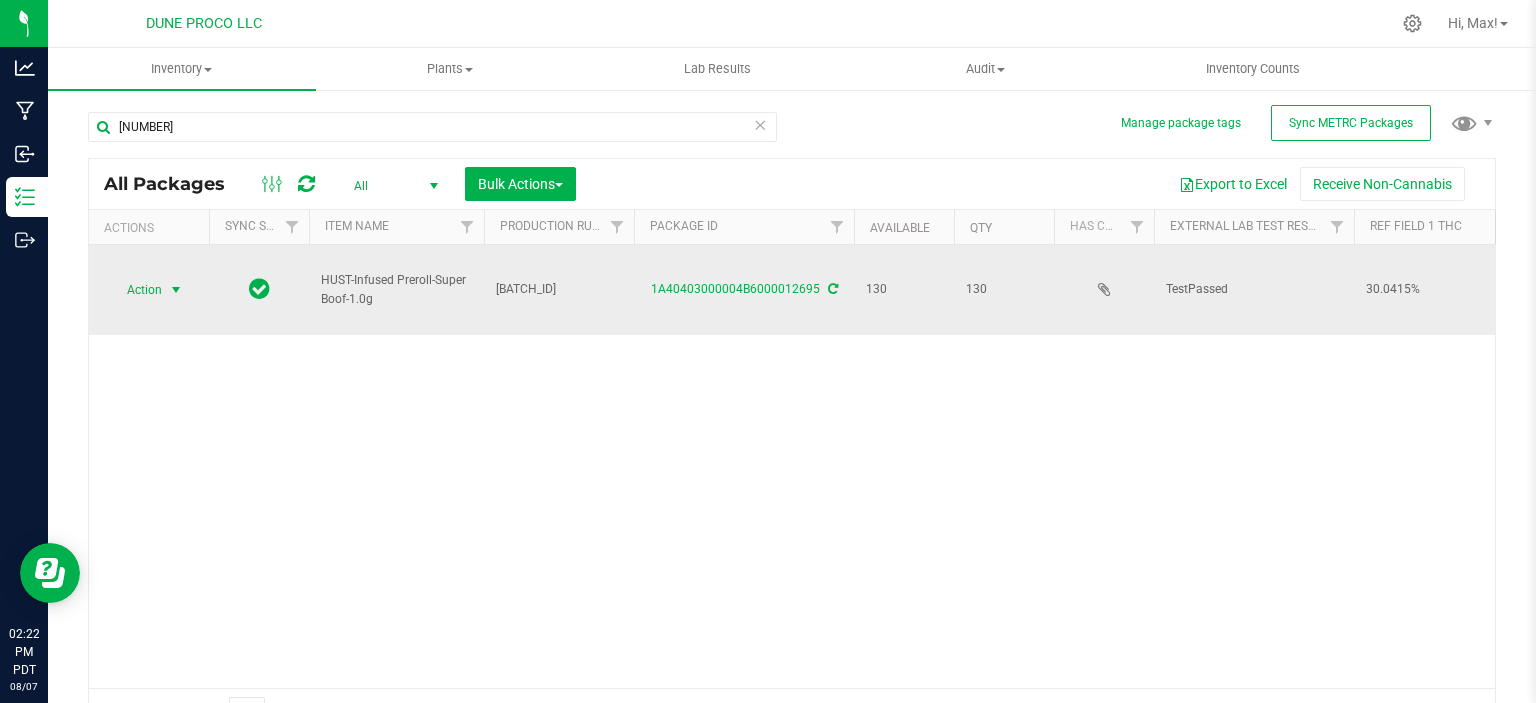 click at bounding box center (176, 290) 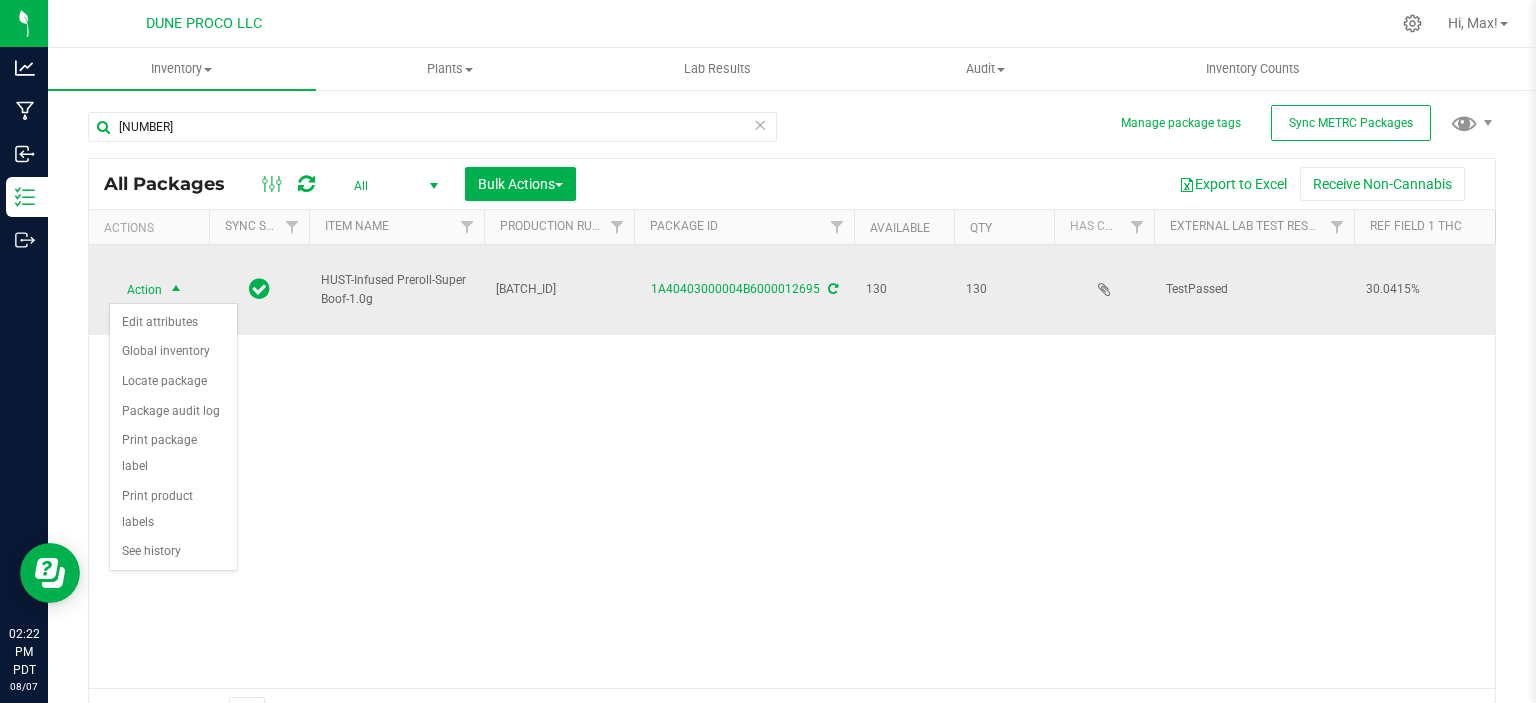 click at bounding box center (833, 289) 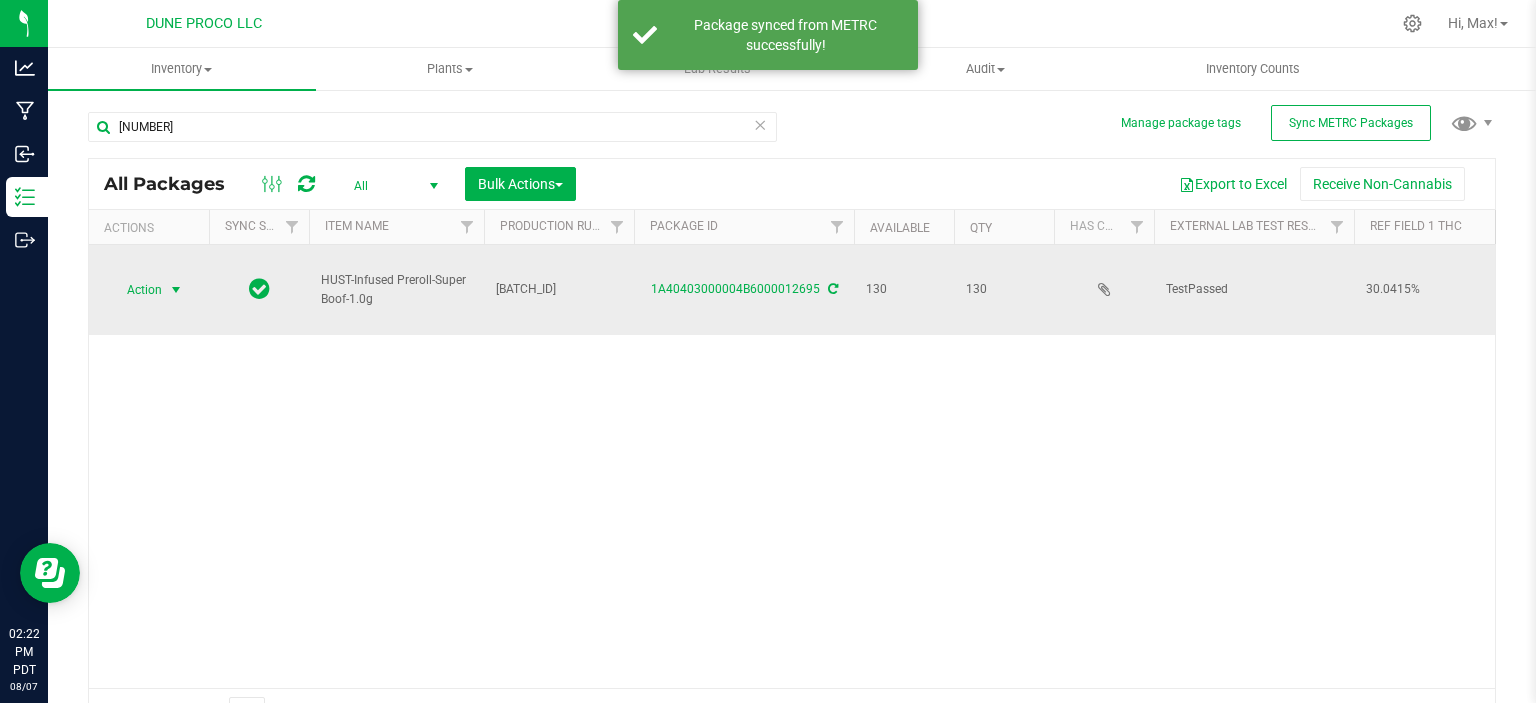 click at bounding box center (176, 290) 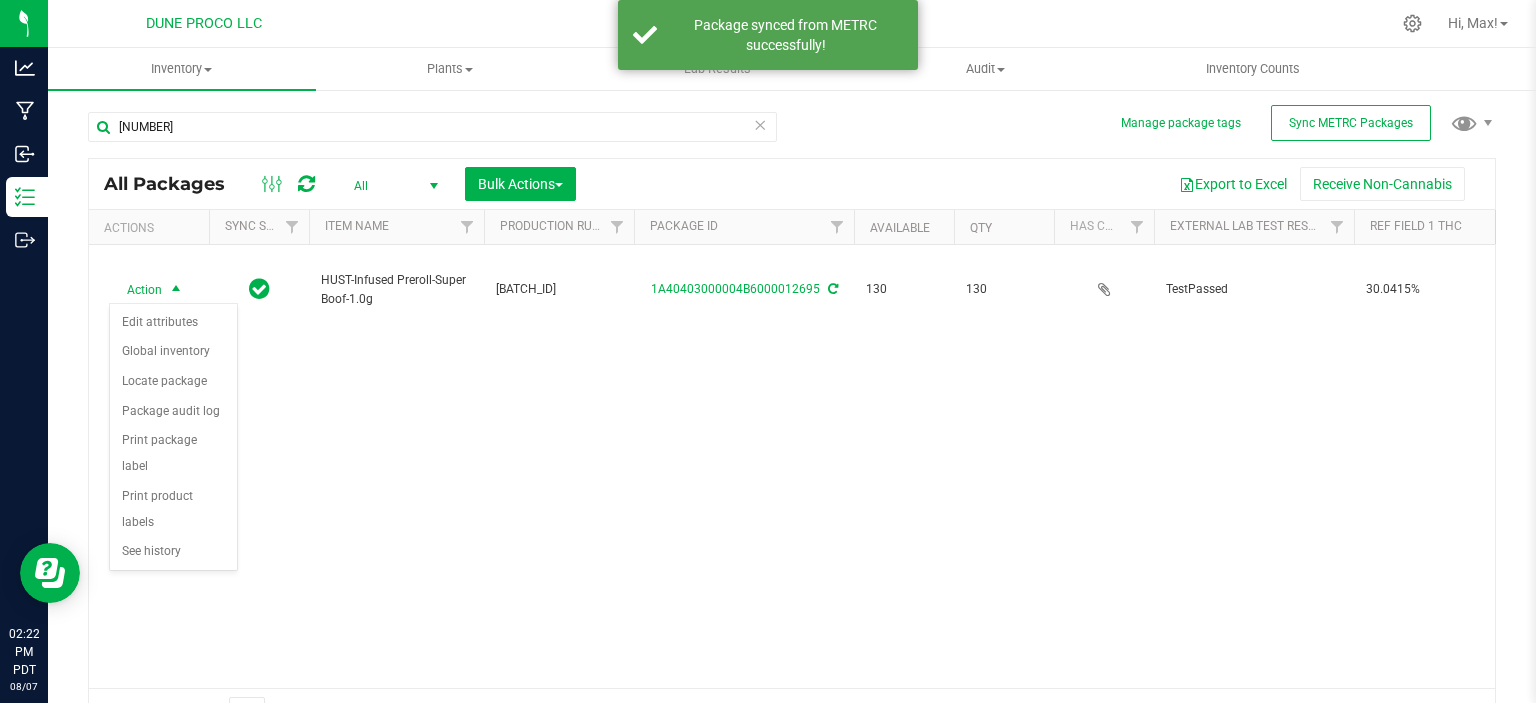 click on "[PRODUCT_NAME] [BATCH_ID] [QUANTITY] [QUANTITY] [STATUS] [PERCENTAGE] [PRODUCT_NAME] [PERCENTAGE] [STATUS] [UNIT] ([UNIT_DETAILS]) [PRICE] [LOCATION] [PASS]" at bounding box center (792, 466) 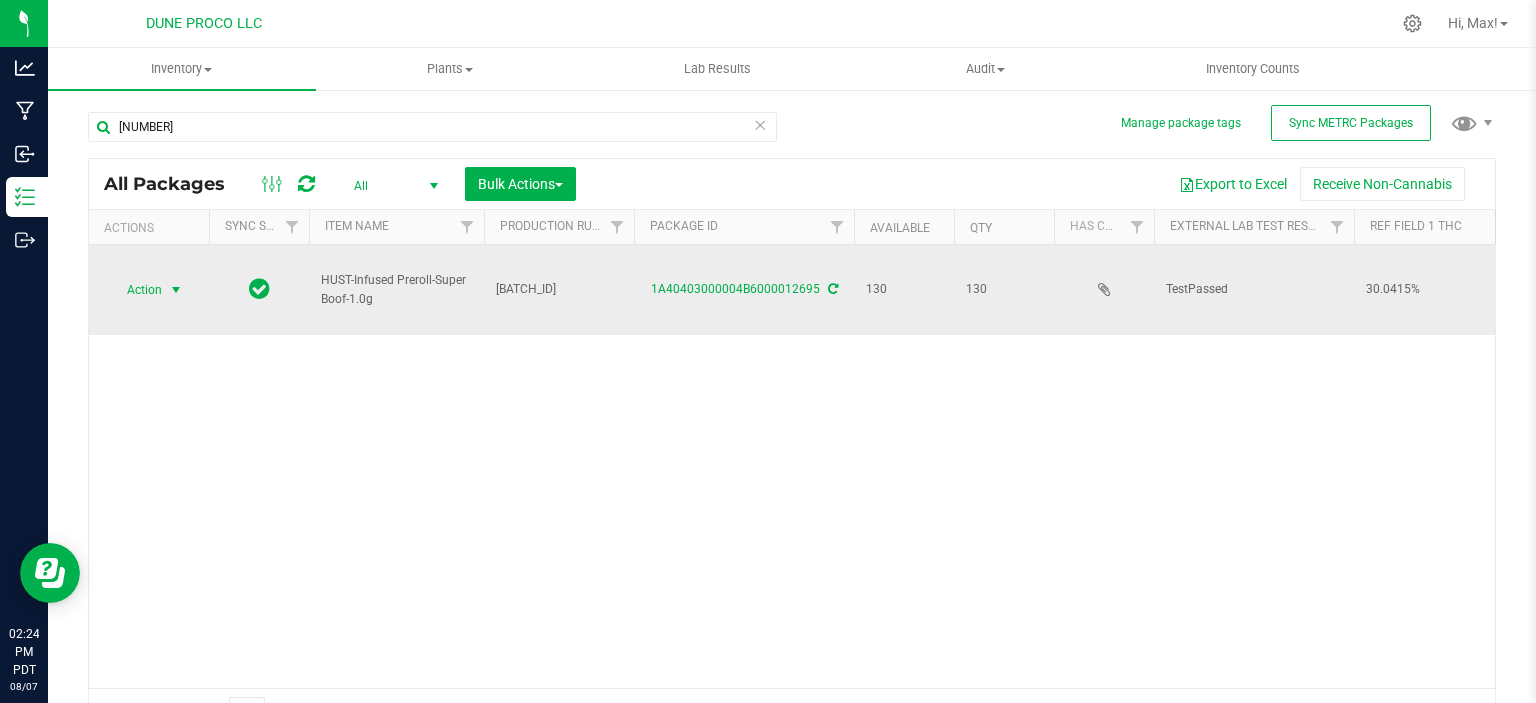 click at bounding box center (176, 290) 